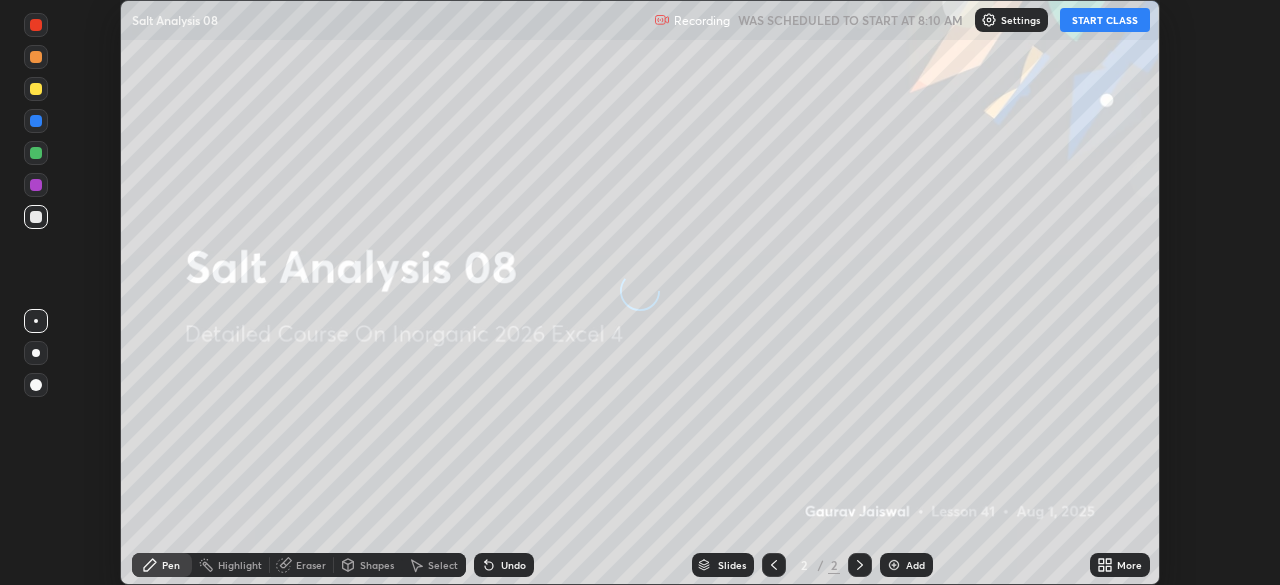 scroll, scrollTop: 0, scrollLeft: 0, axis: both 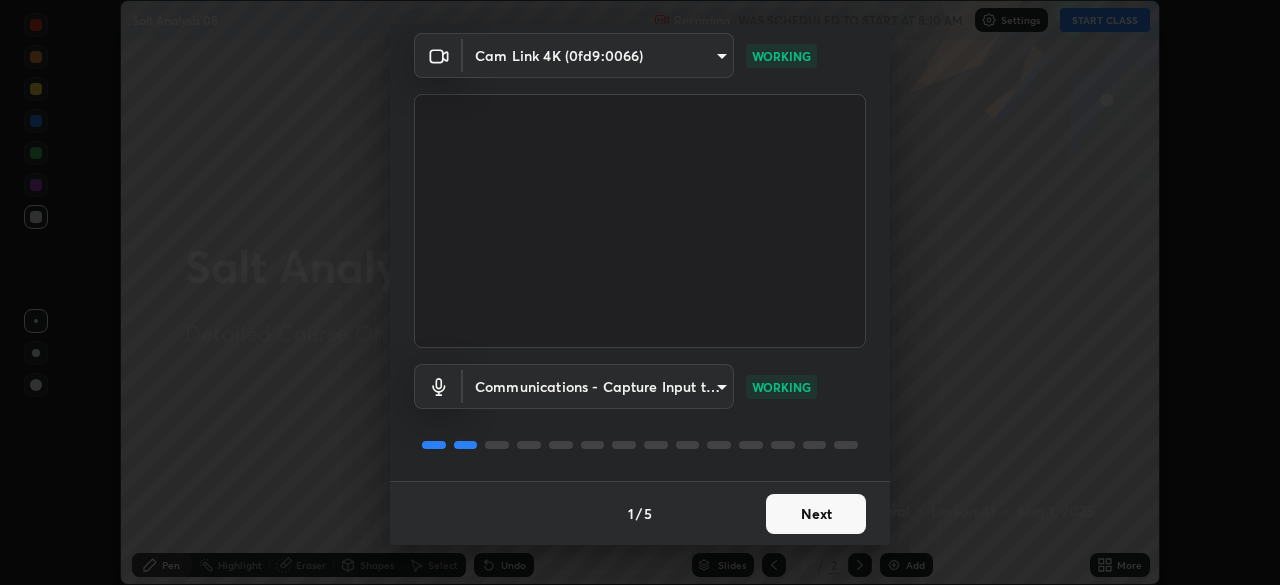 click on "Next" at bounding box center [816, 514] 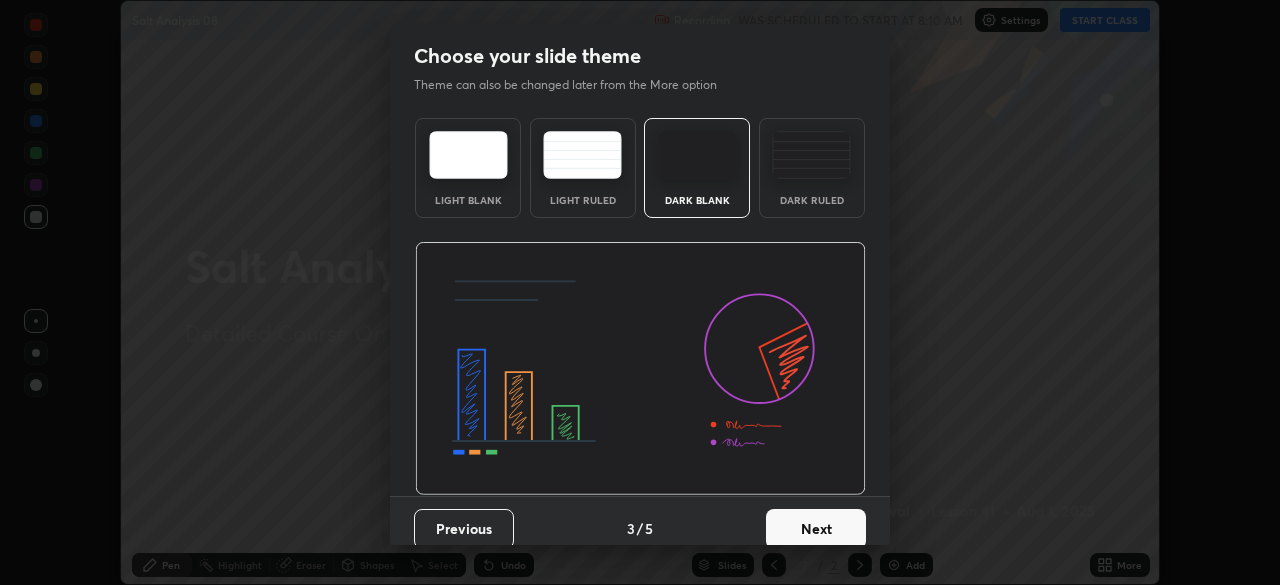 click on "Next" at bounding box center [816, 529] 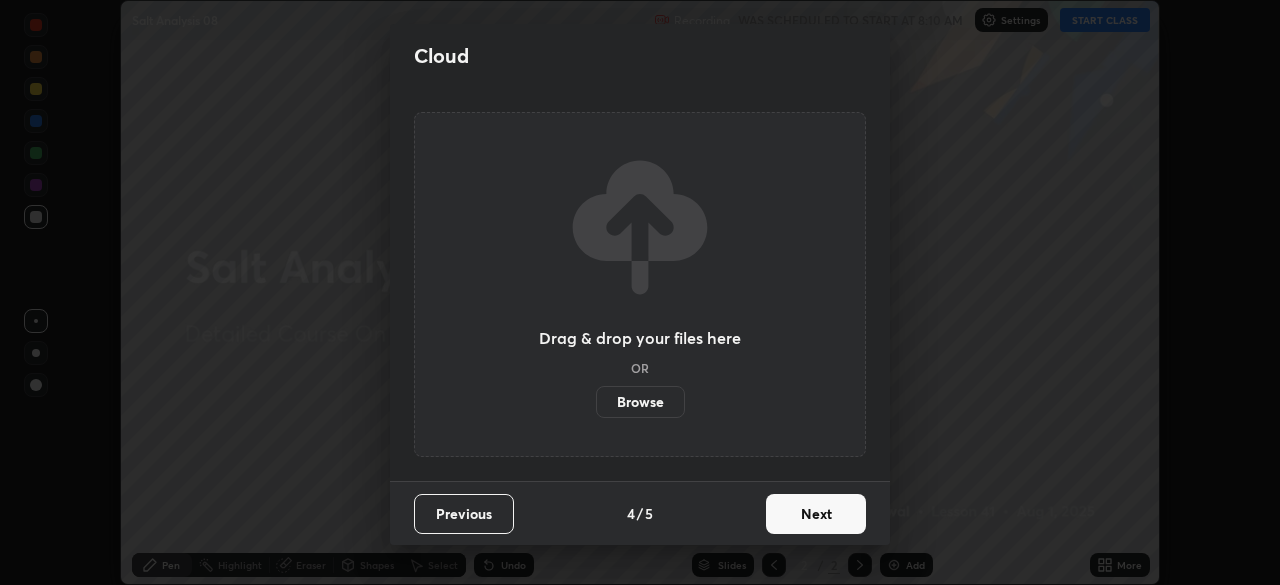 click on "Next" at bounding box center [816, 514] 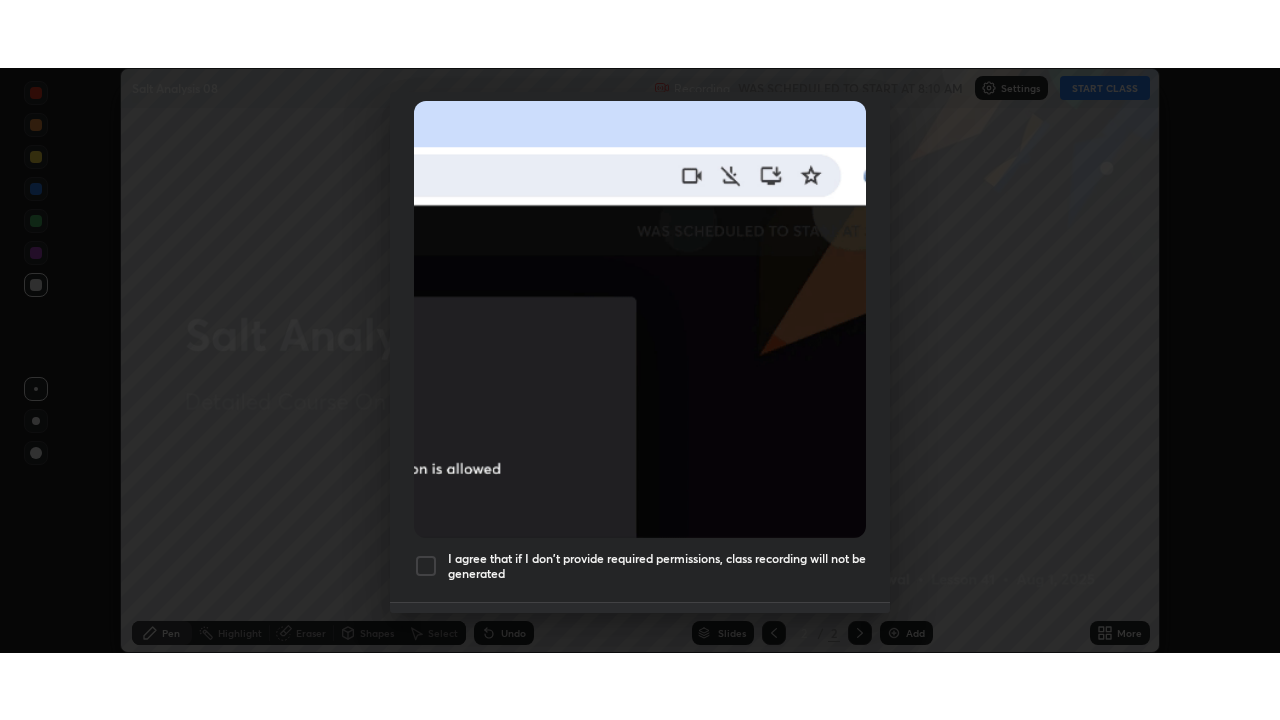 scroll, scrollTop: 479, scrollLeft: 0, axis: vertical 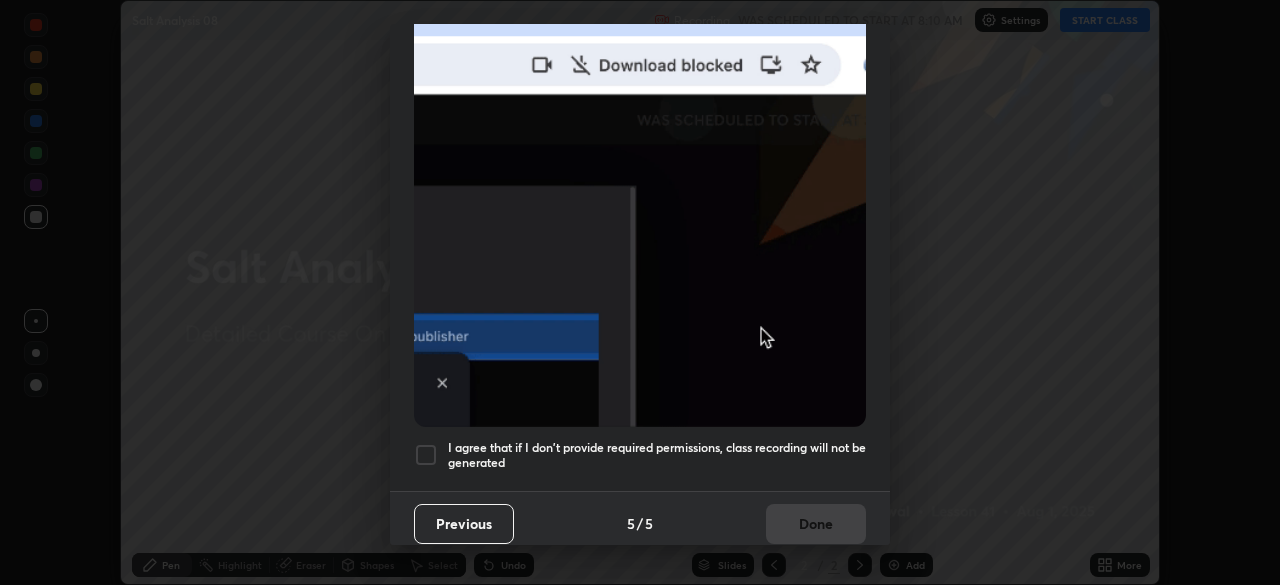 click at bounding box center (426, 455) 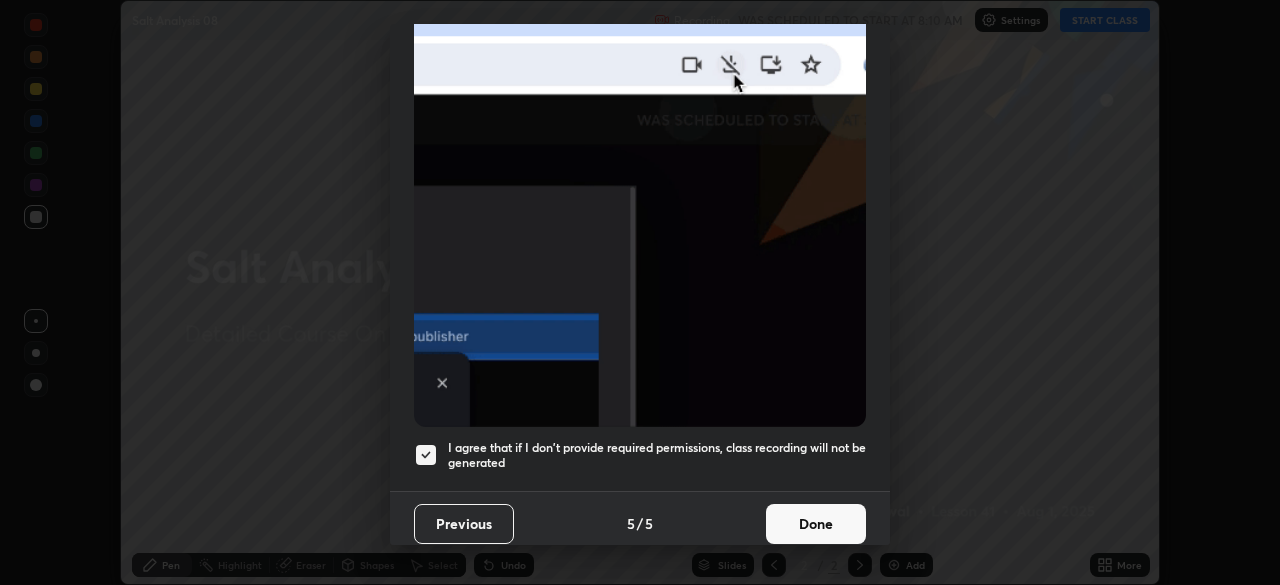 click on "Done" at bounding box center [816, 524] 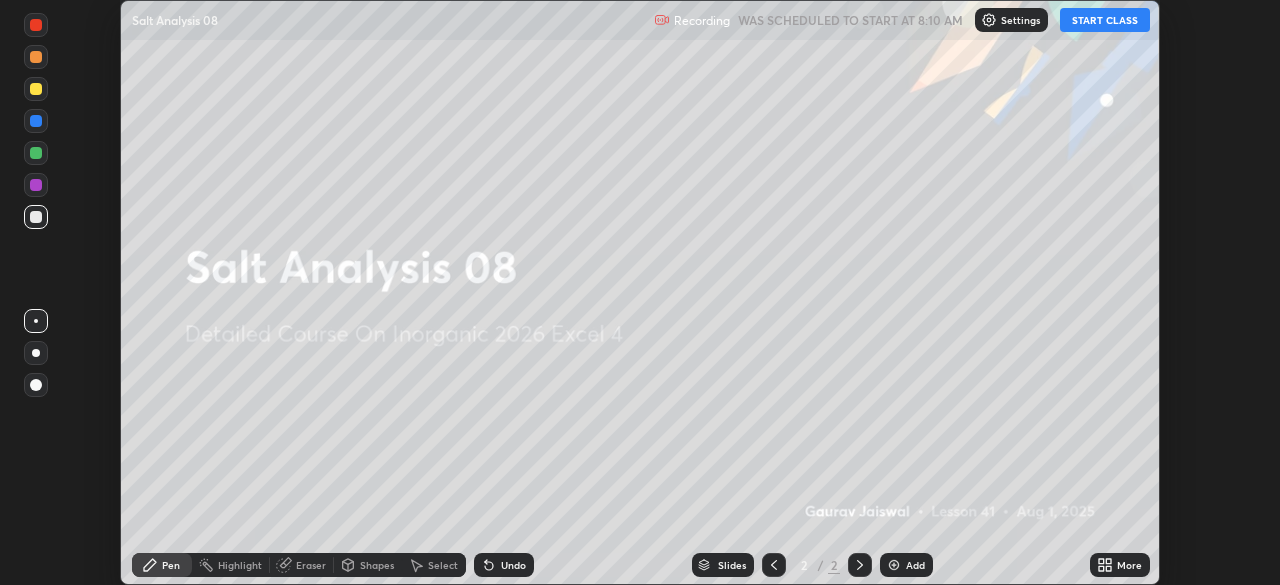 click on "START CLASS" at bounding box center (1105, 20) 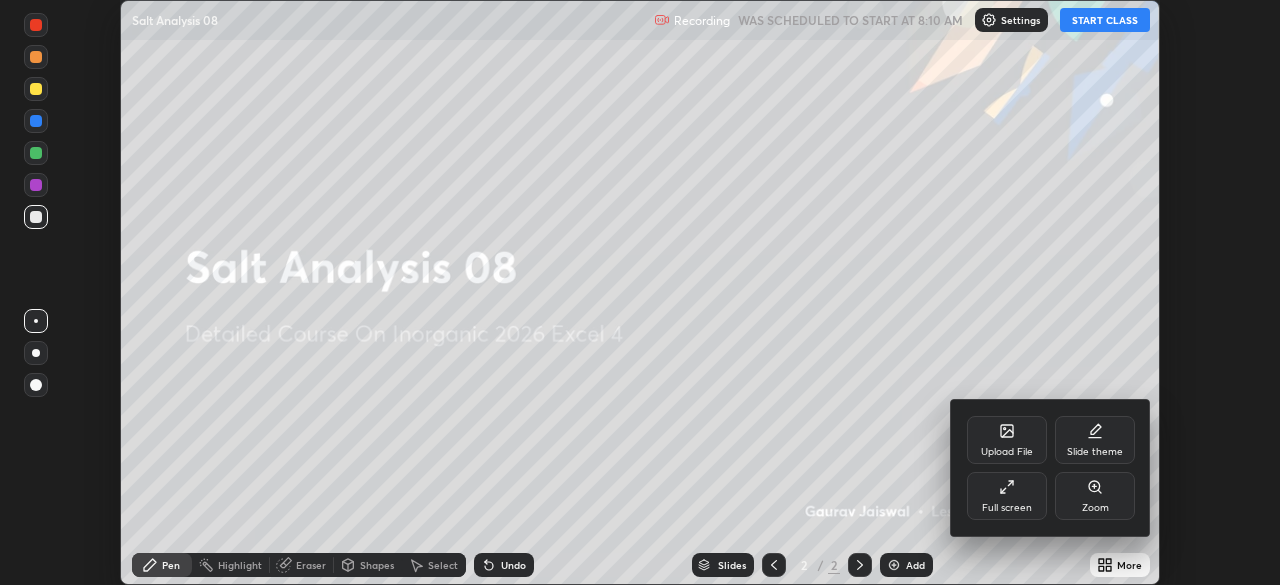 click on "Full screen" at bounding box center (1007, 508) 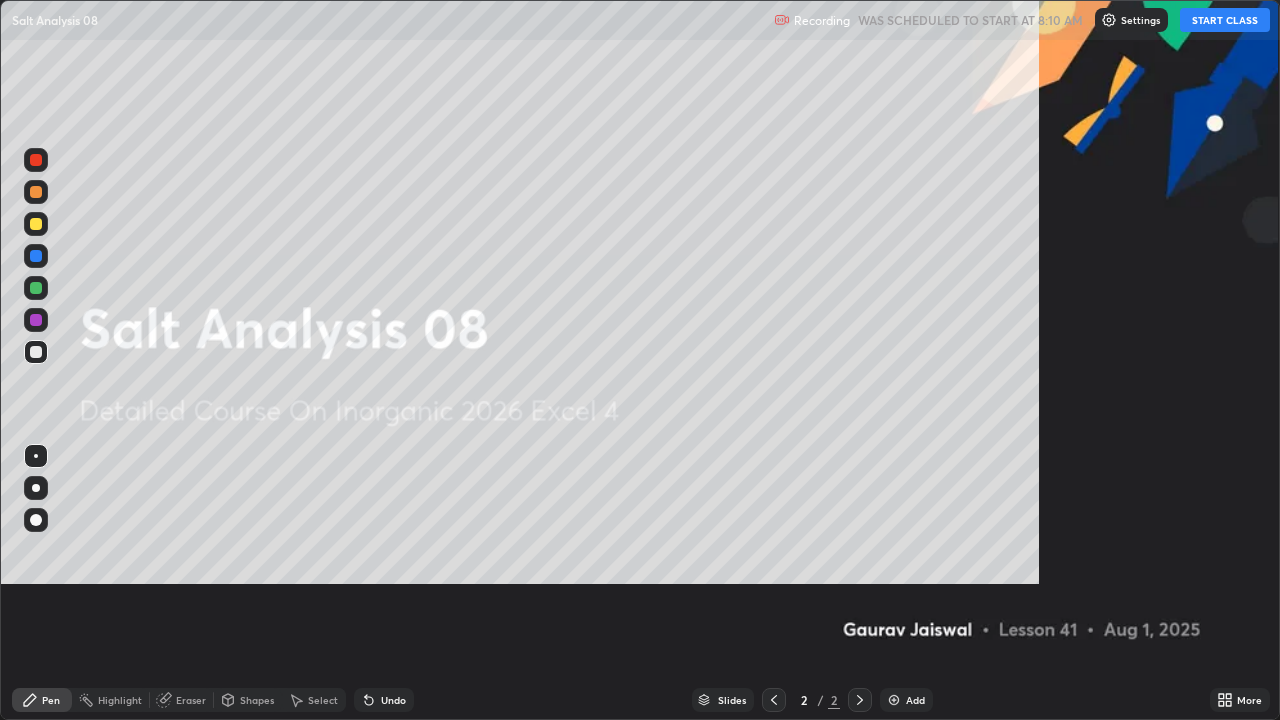scroll, scrollTop: 99280, scrollLeft: 98720, axis: both 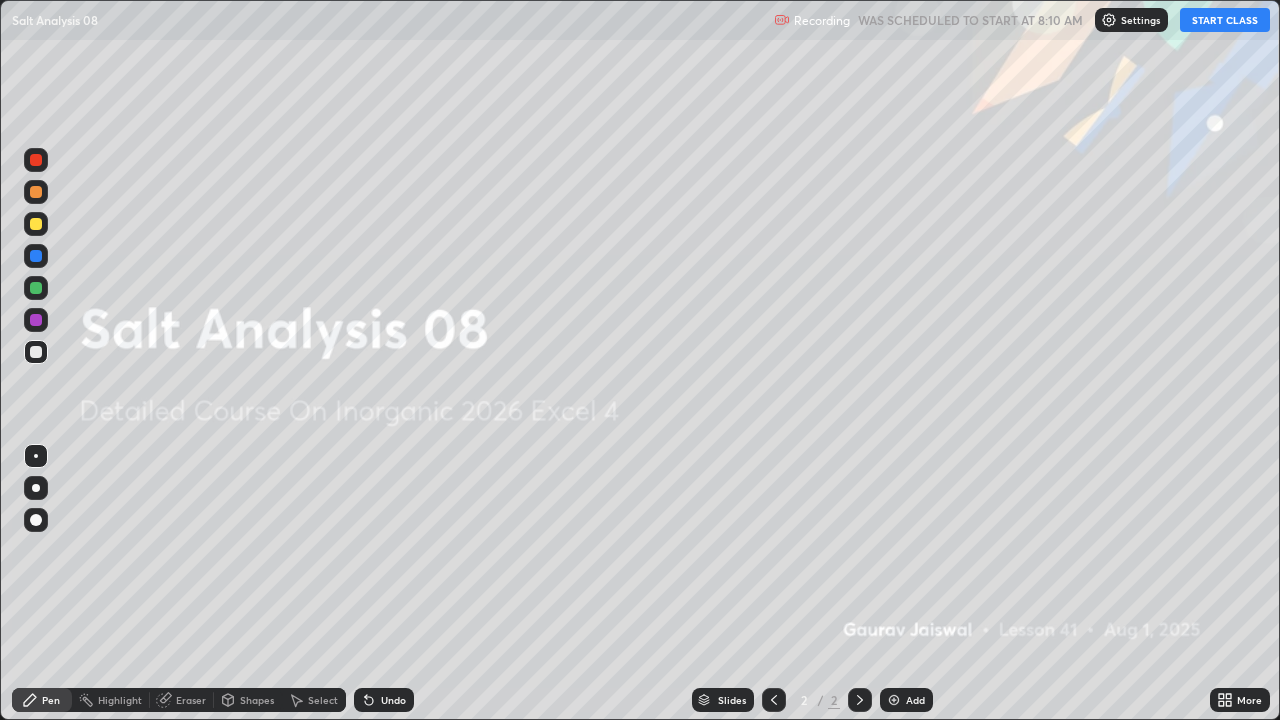 click on "START CLASS" at bounding box center [1225, 20] 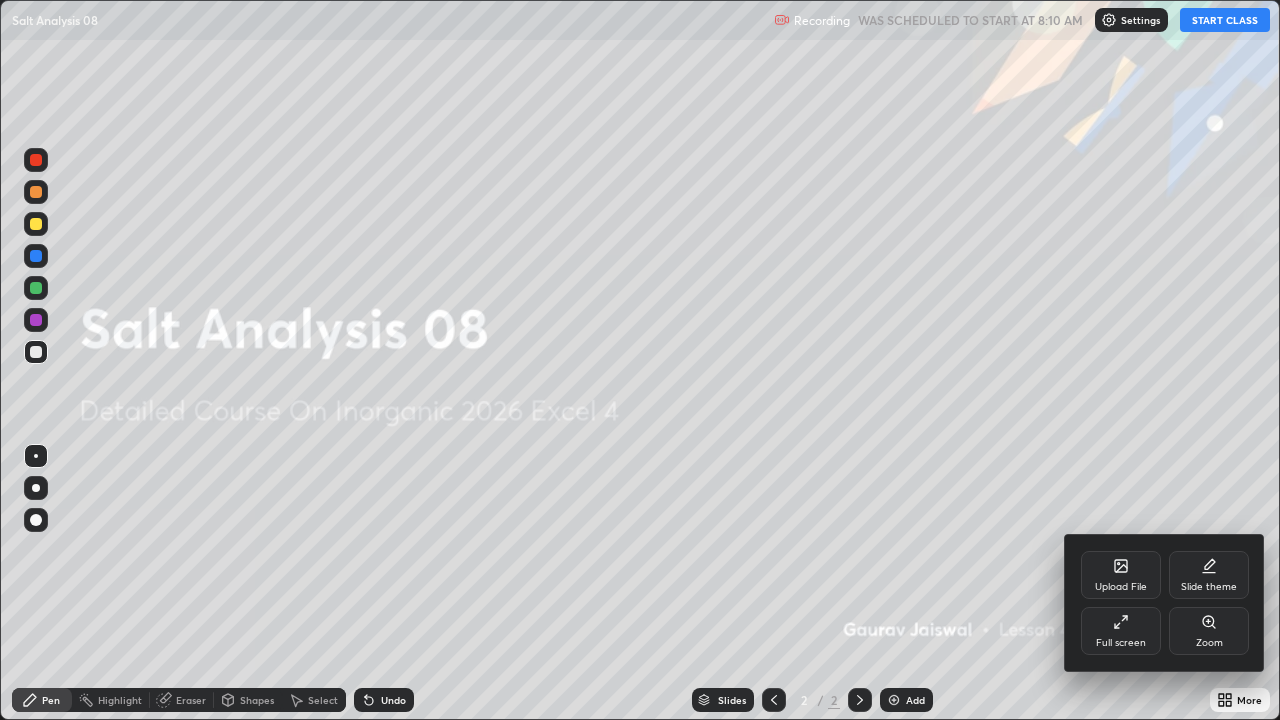 click on "Full screen" at bounding box center [1121, 631] 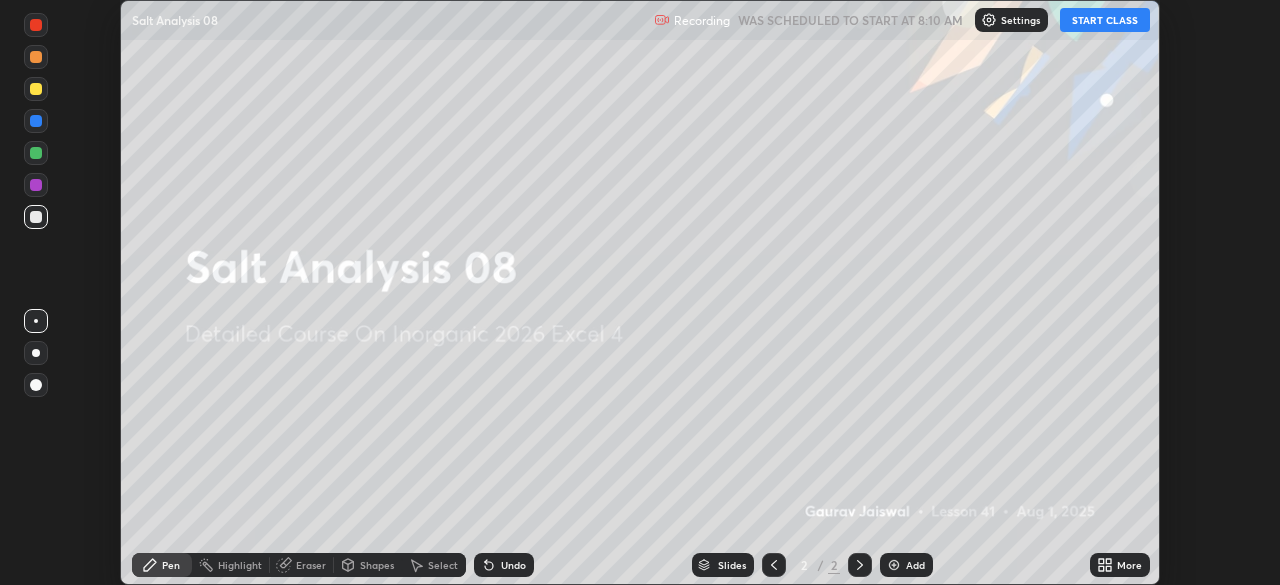 scroll, scrollTop: 585, scrollLeft: 1280, axis: both 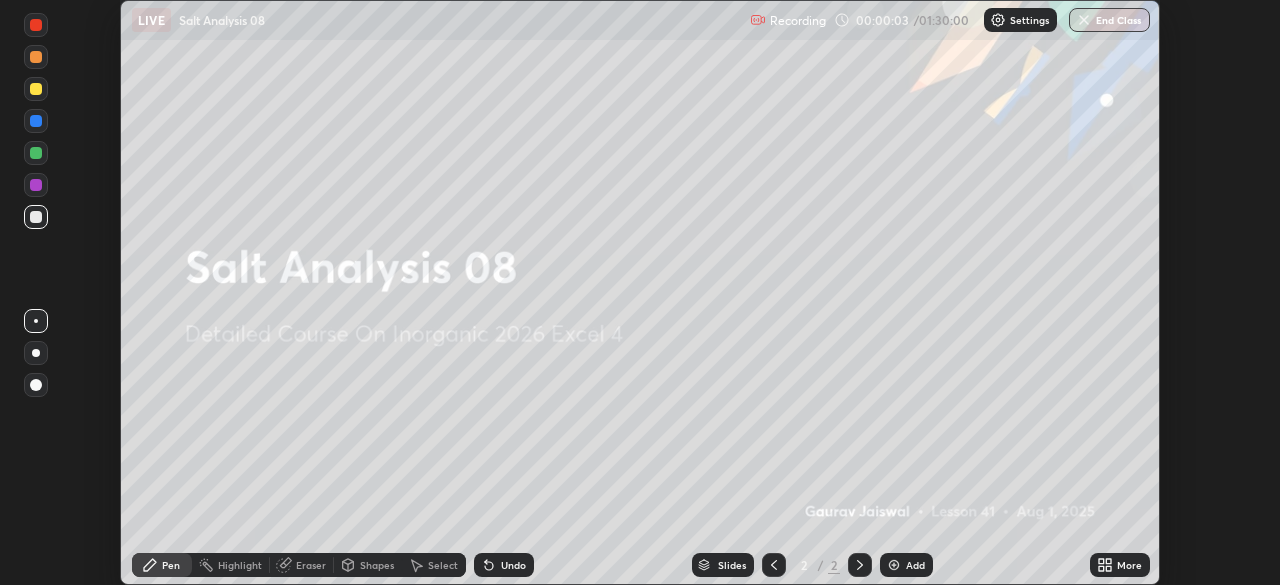 click on "More" at bounding box center (1120, 565) 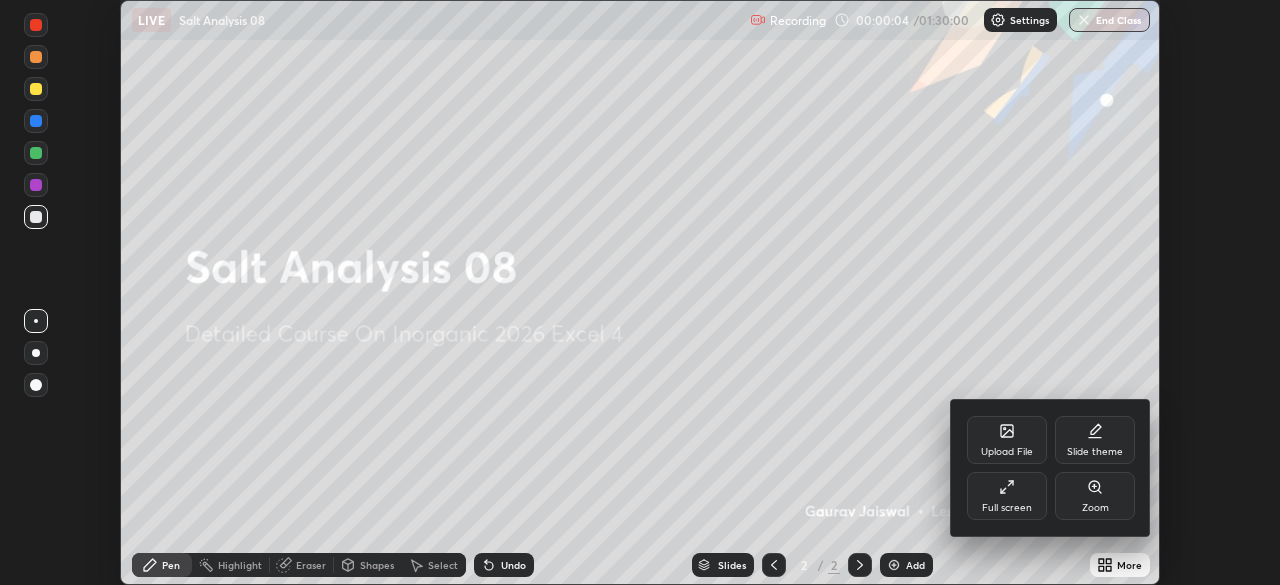 click on "Full screen" at bounding box center (1007, 496) 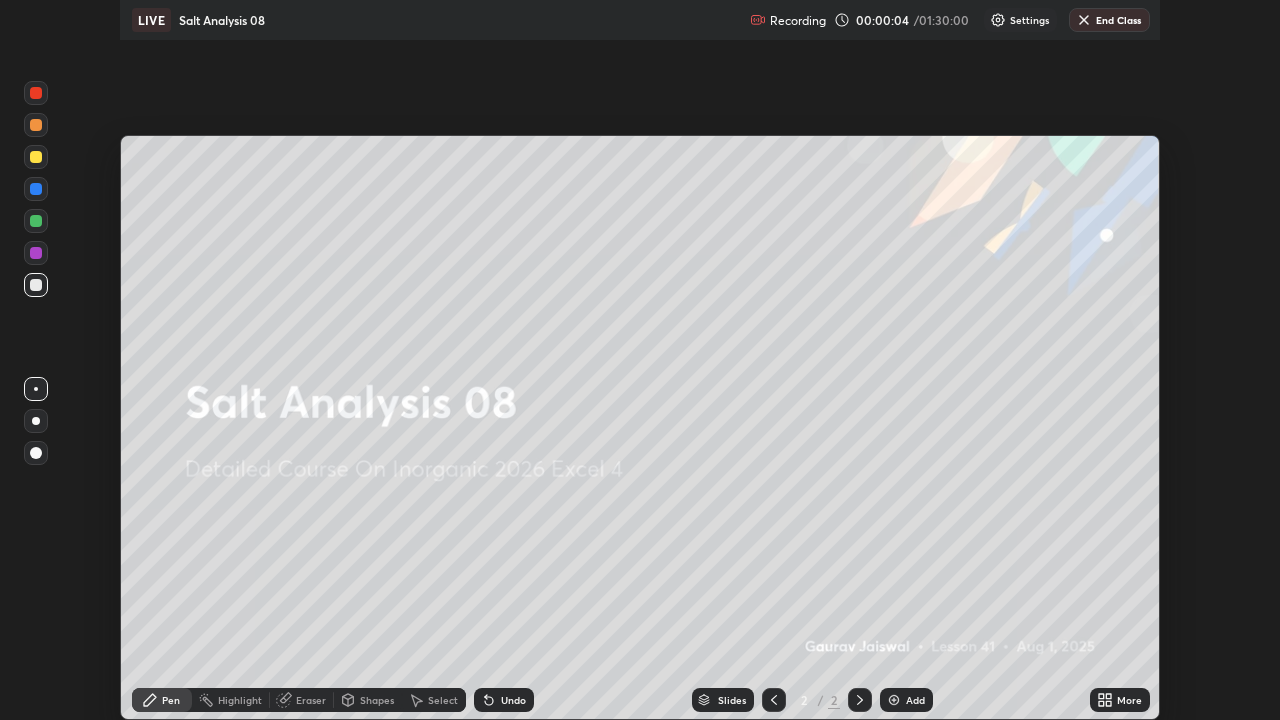 scroll, scrollTop: 99280, scrollLeft: 98720, axis: both 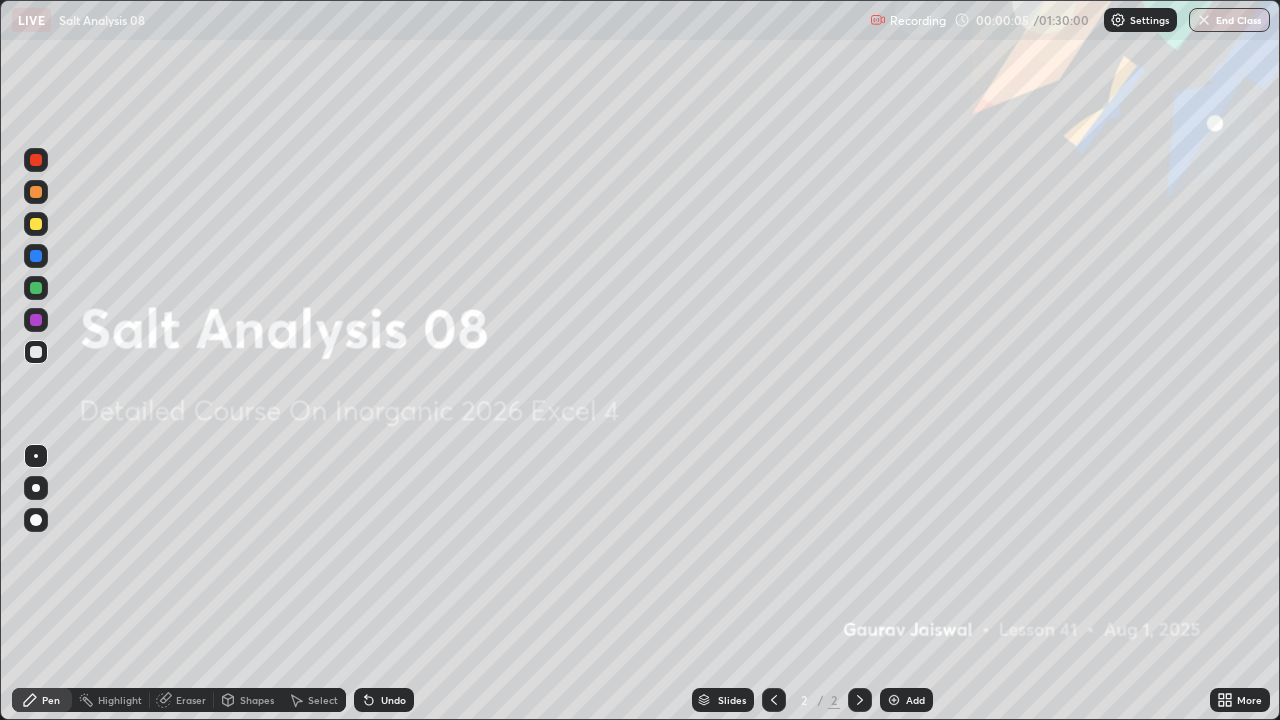 click on "Add" at bounding box center (915, 700) 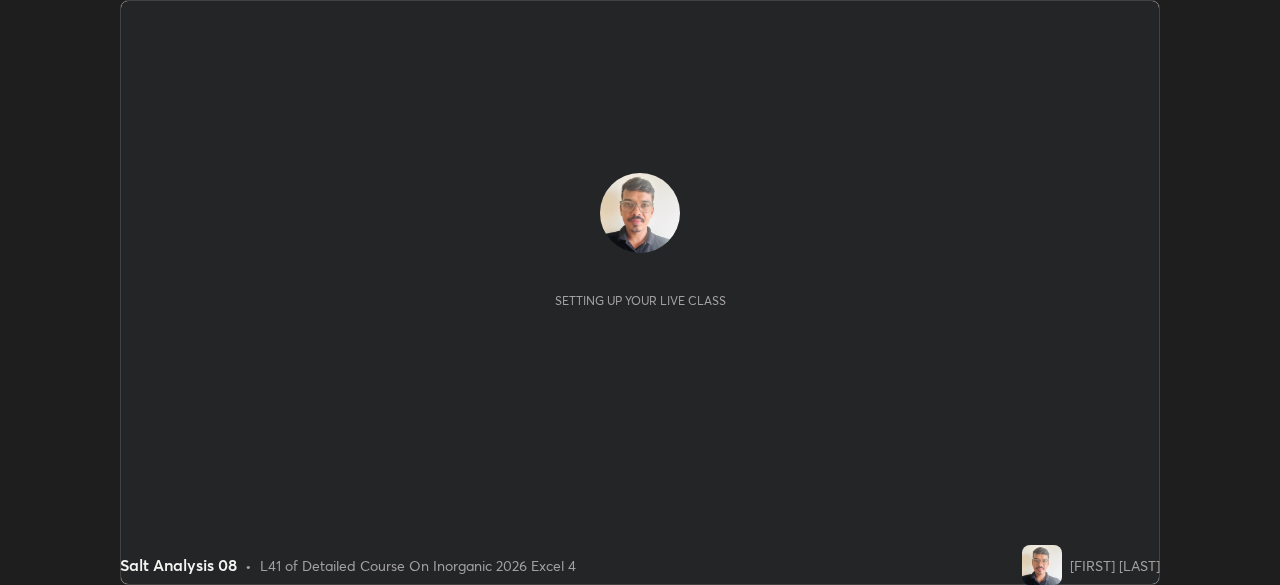 scroll, scrollTop: 0, scrollLeft: 0, axis: both 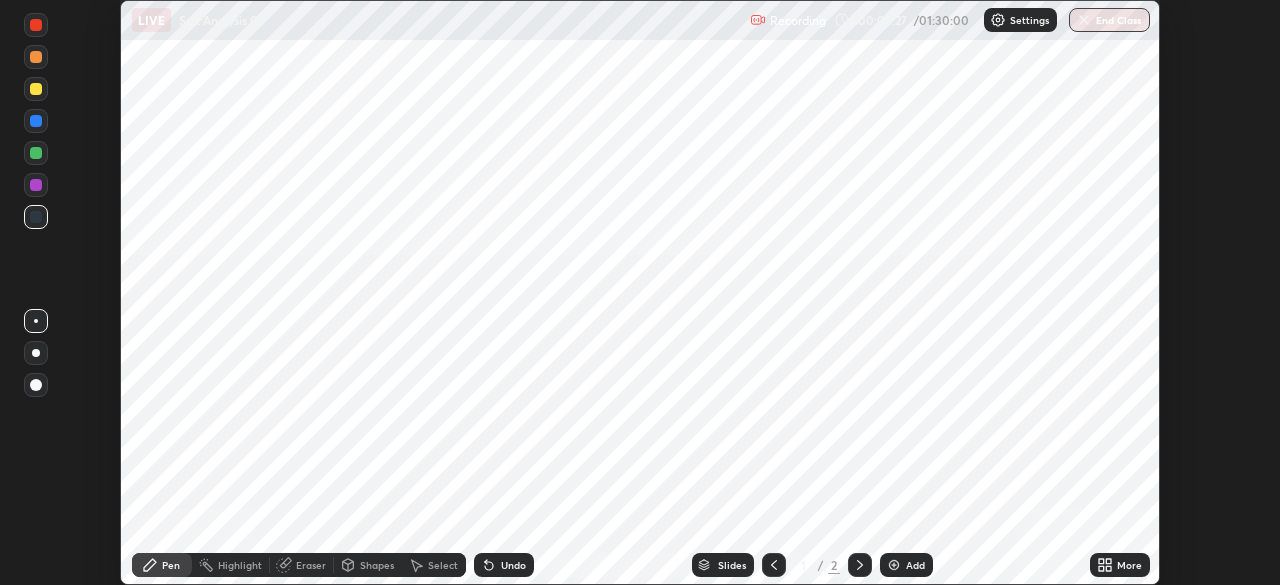 click on "More" at bounding box center (1129, 565) 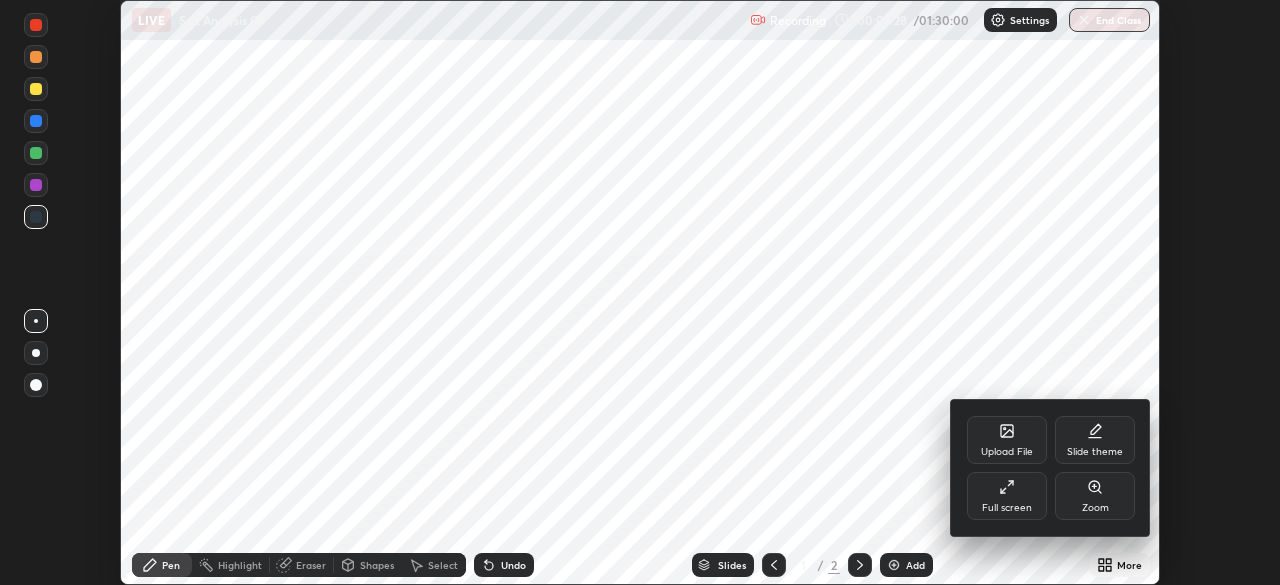 click on "Full screen" at bounding box center [1007, 508] 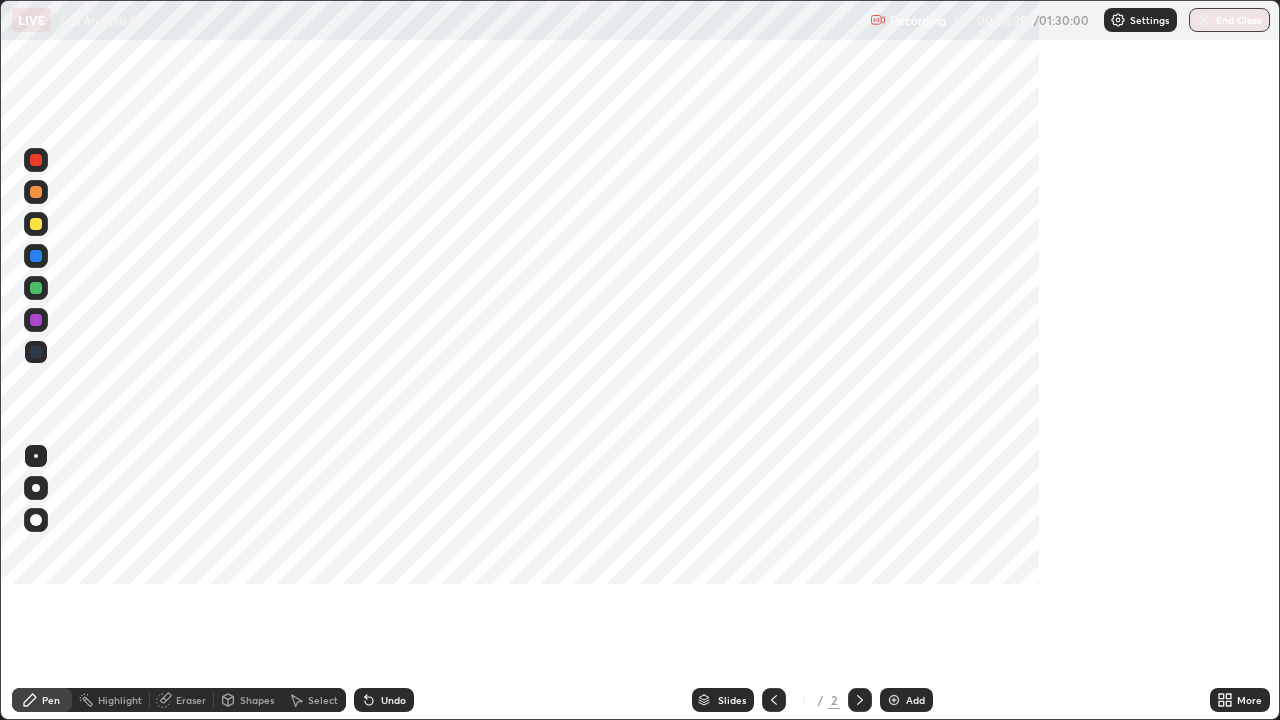 scroll, scrollTop: 99280, scrollLeft: 98720, axis: both 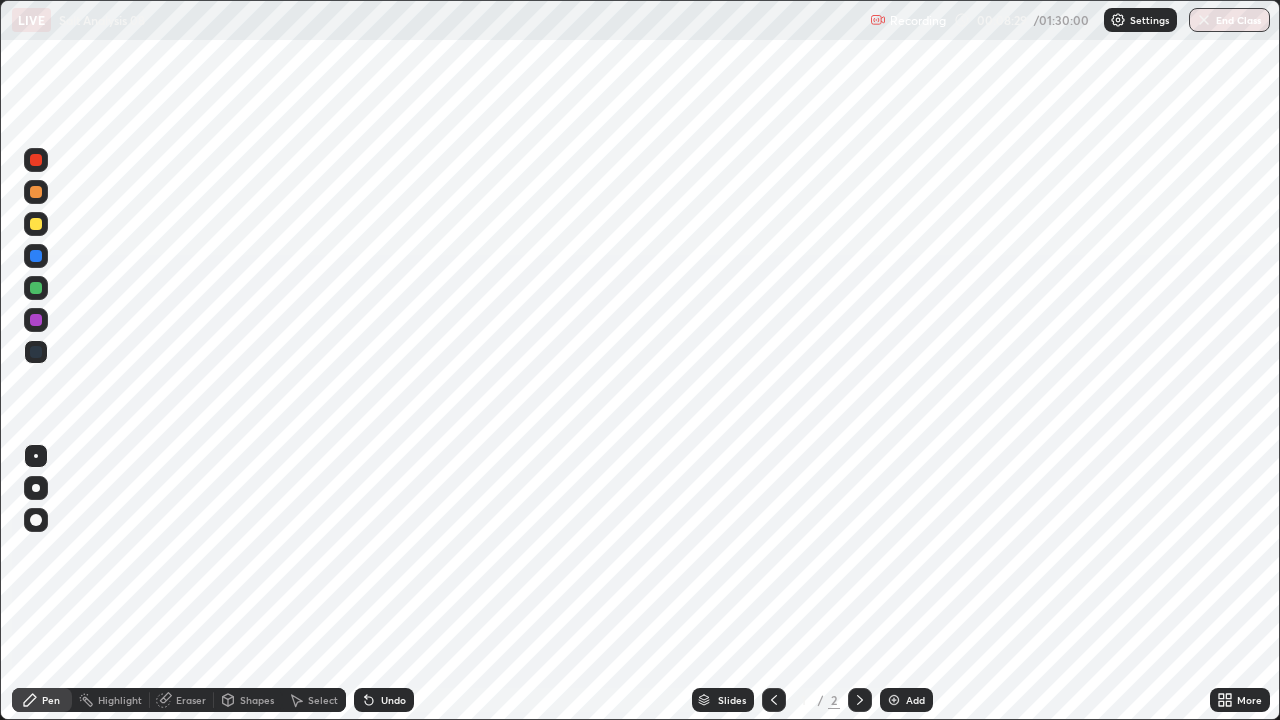 click on "Add" at bounding box center (915, 700) 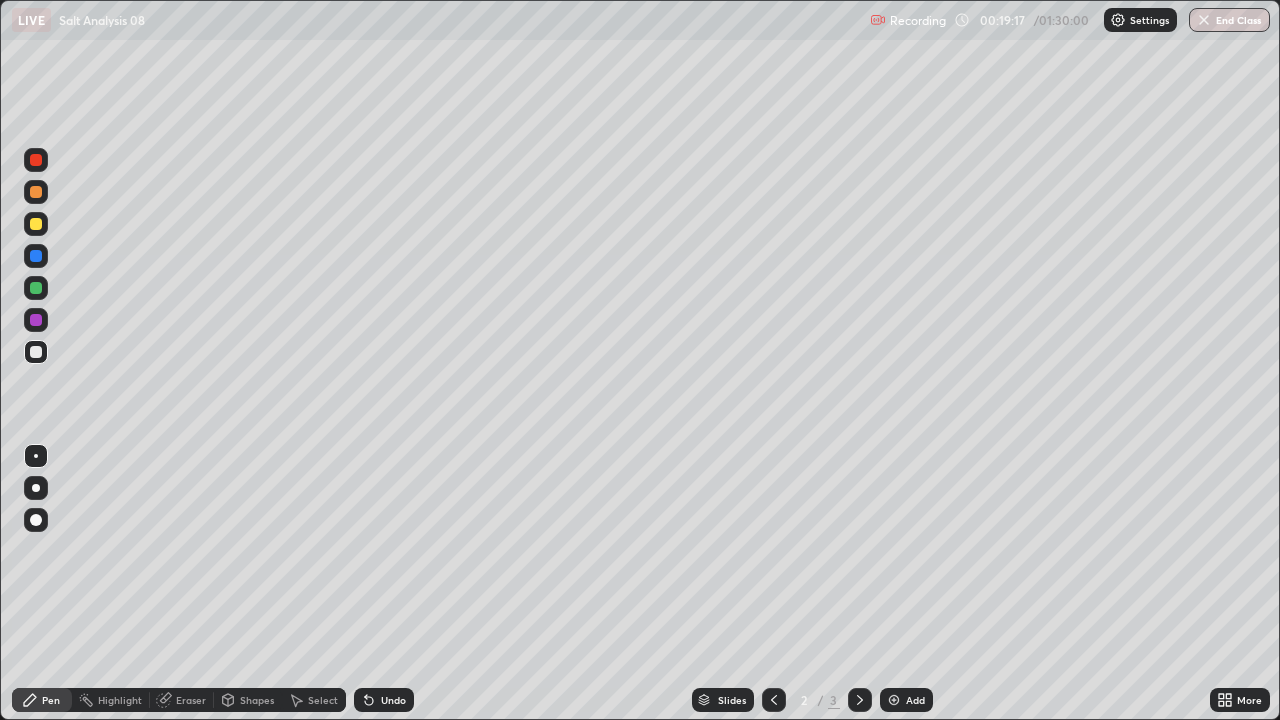 click 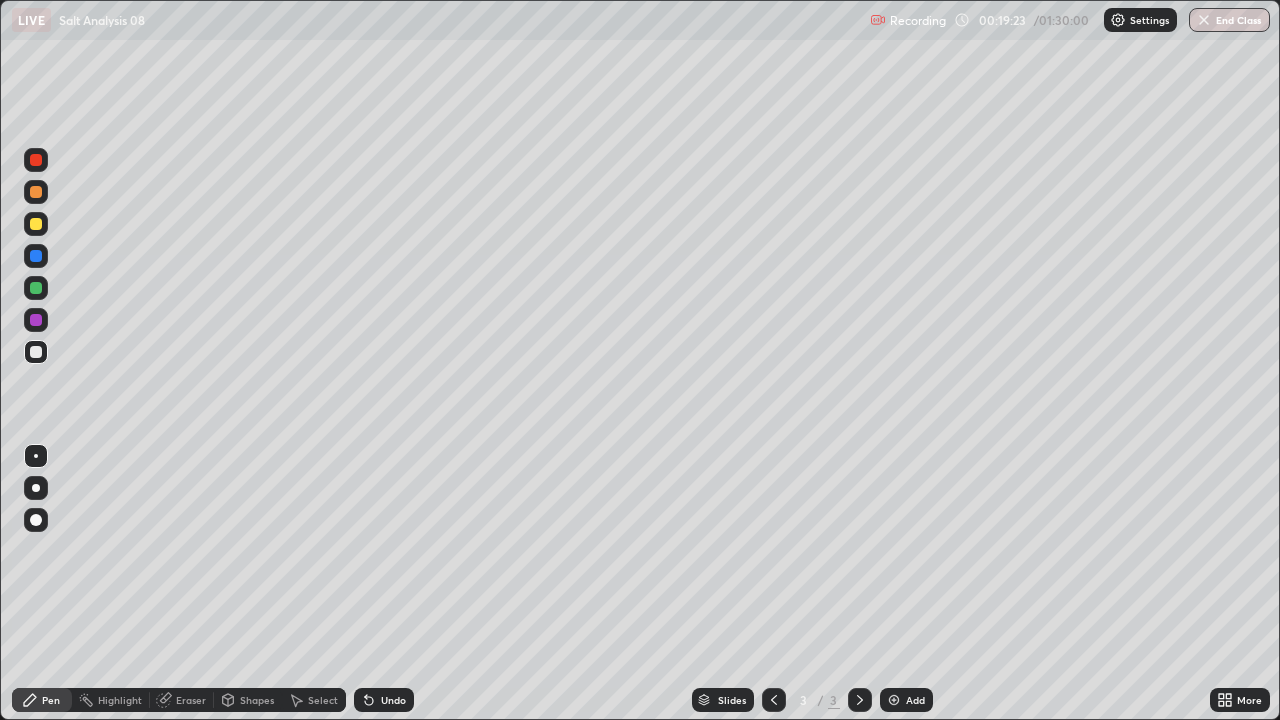 click 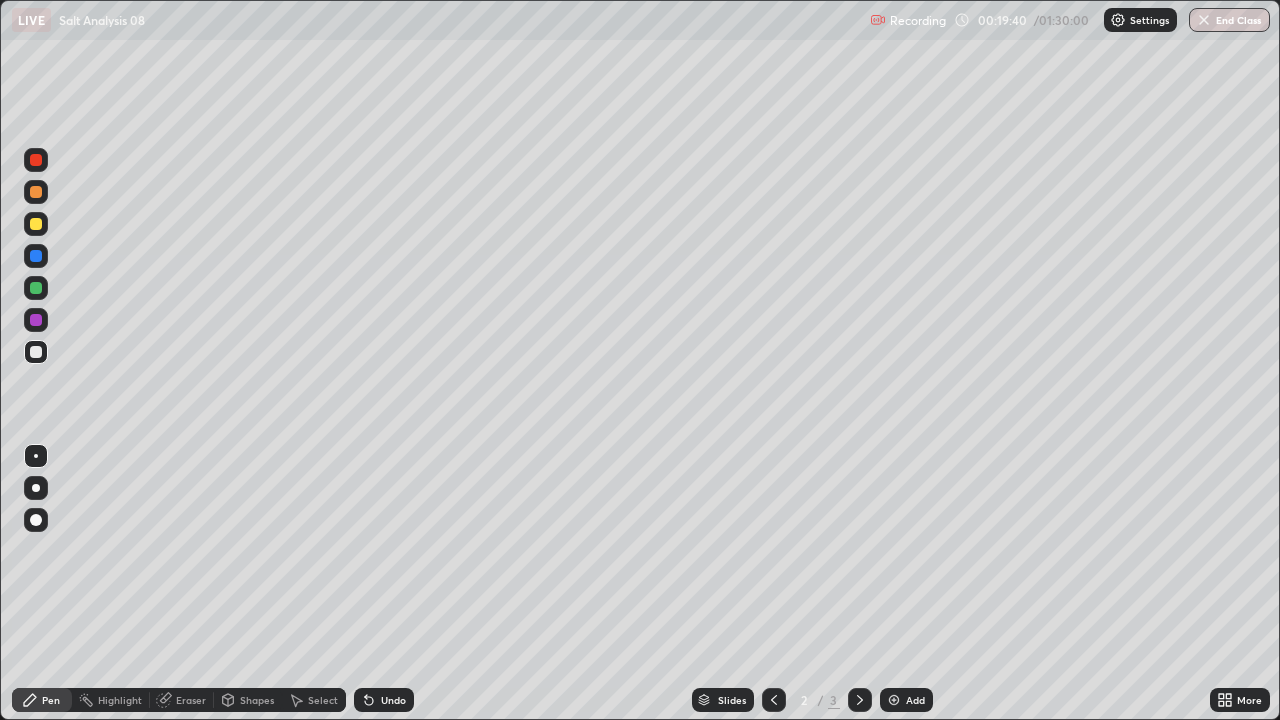 click on "Undo" at bounding box center (384, 700) 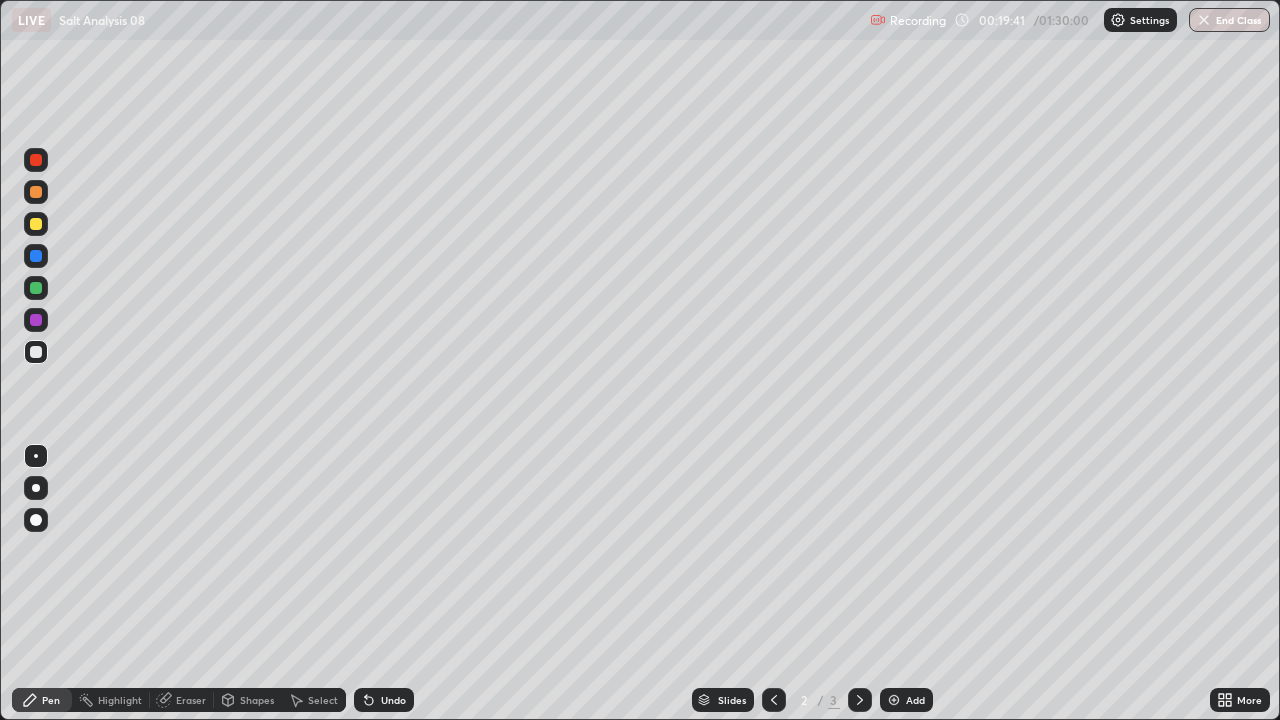 click on "Undo" at bounding box center (393, 700) 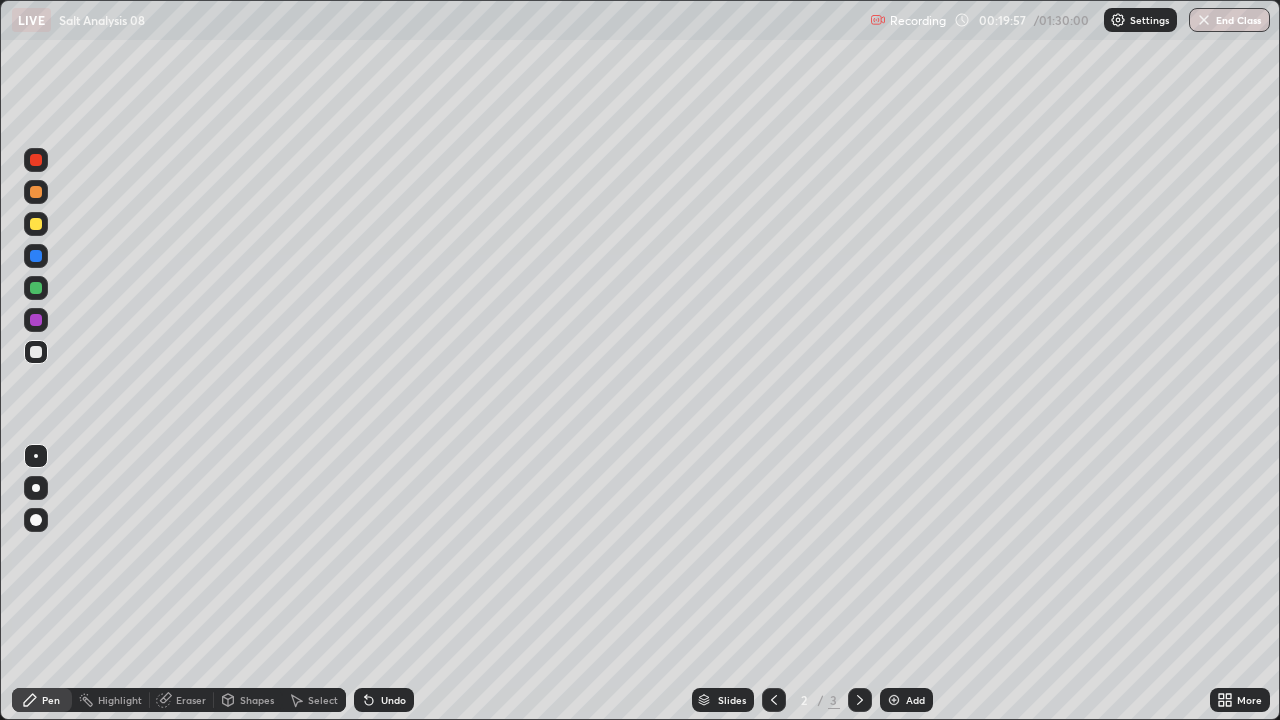 click at bounding box center [860, 700] 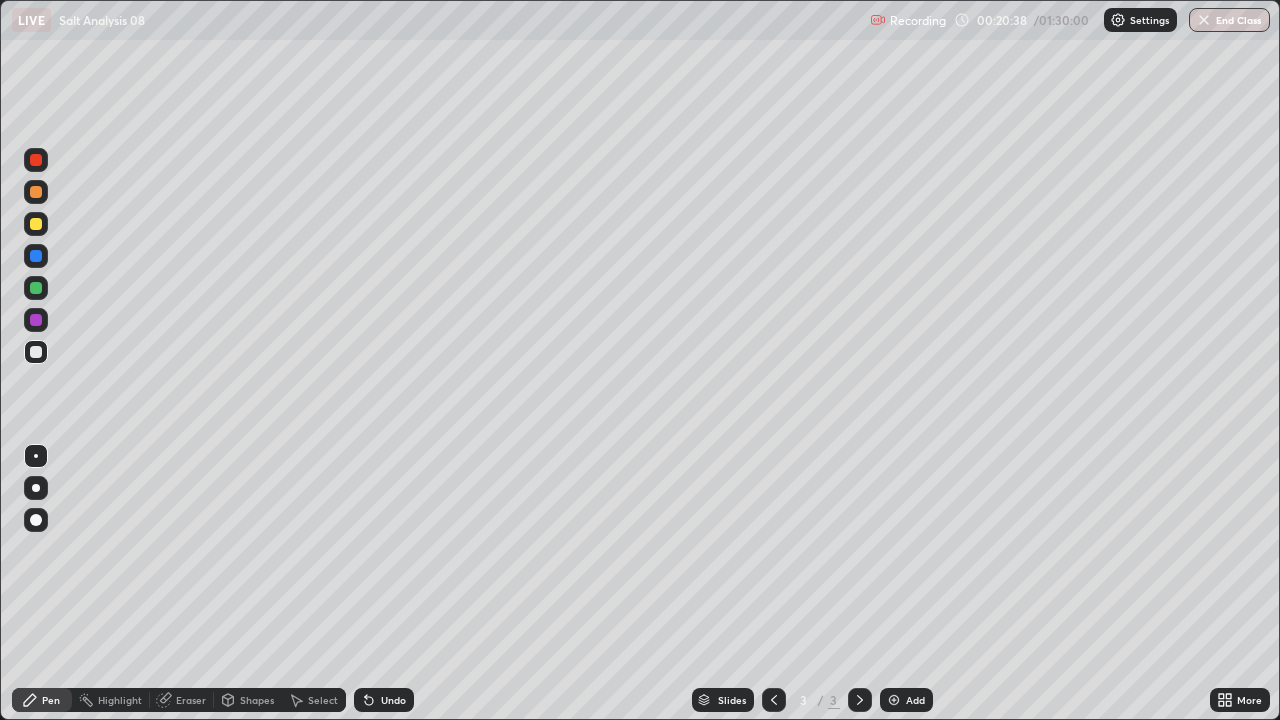 click 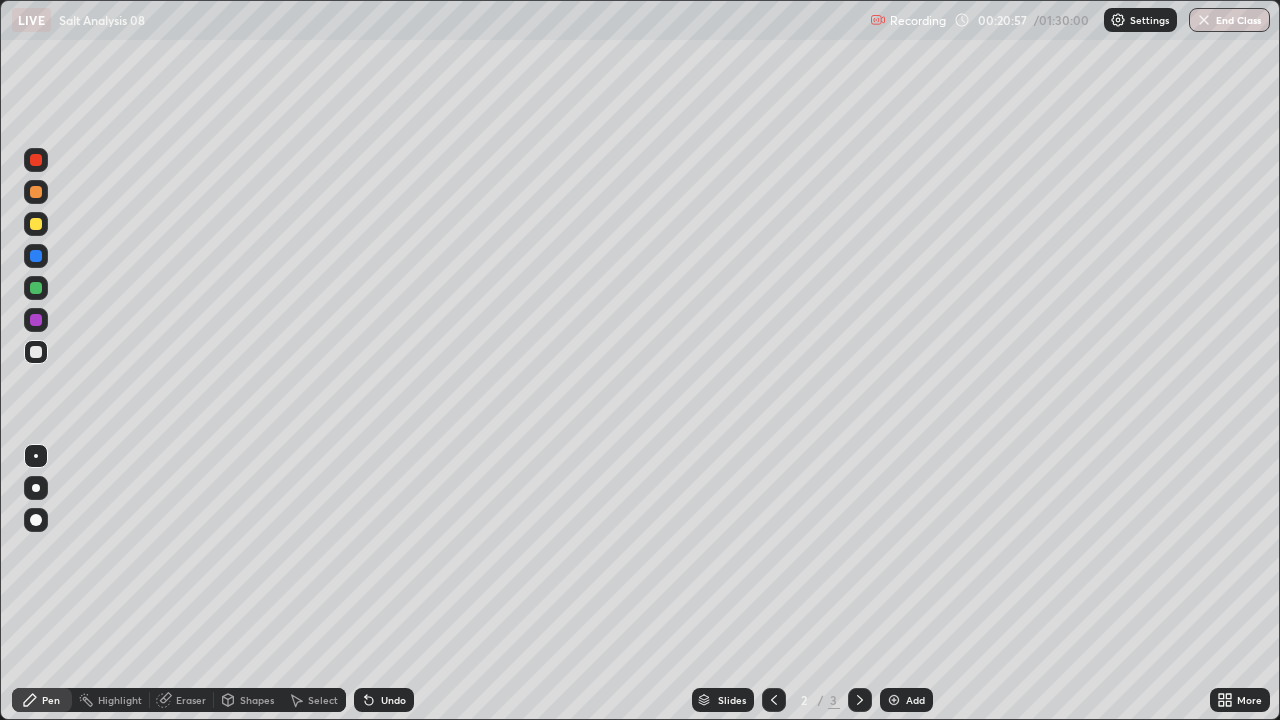 click 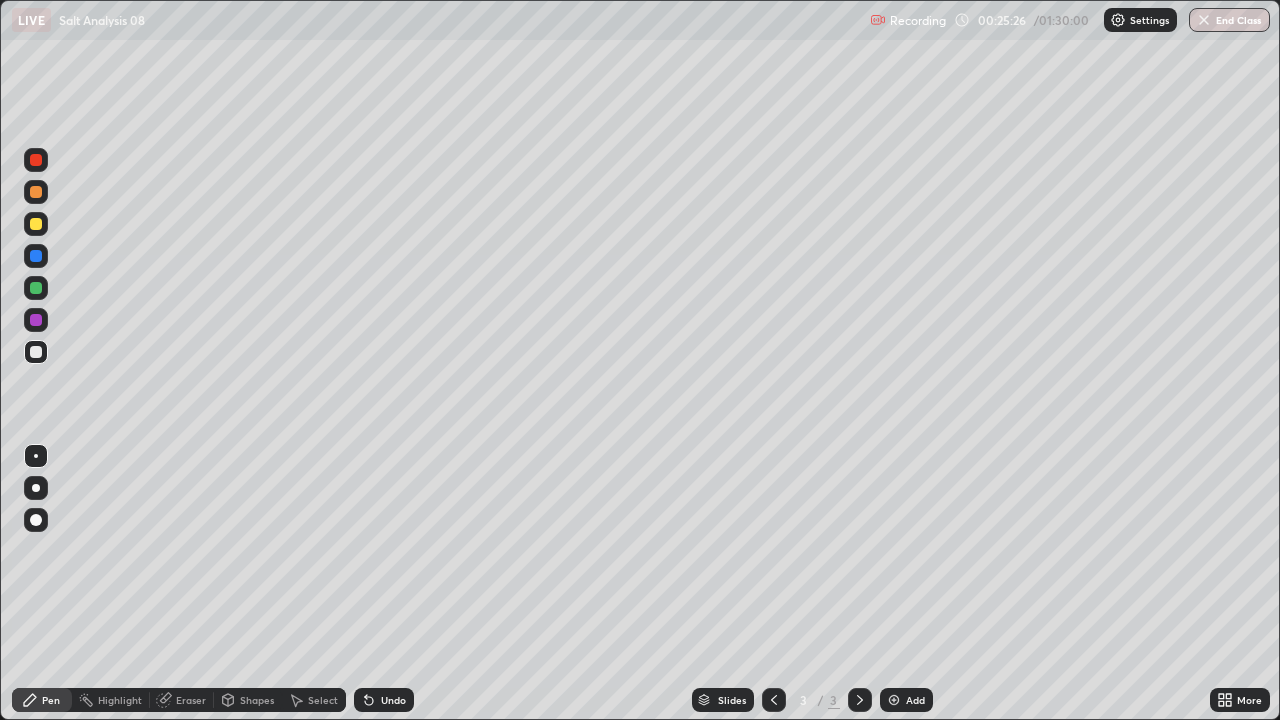 click 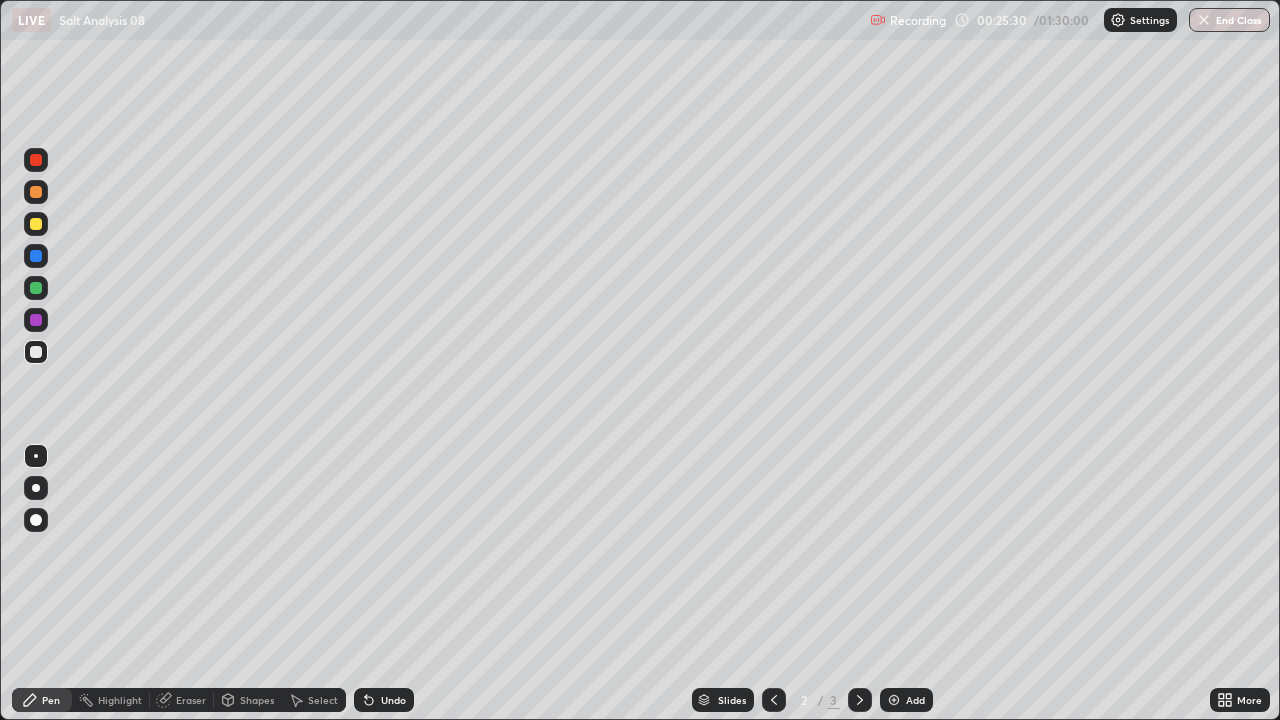 click at bounding box center (860, 700) 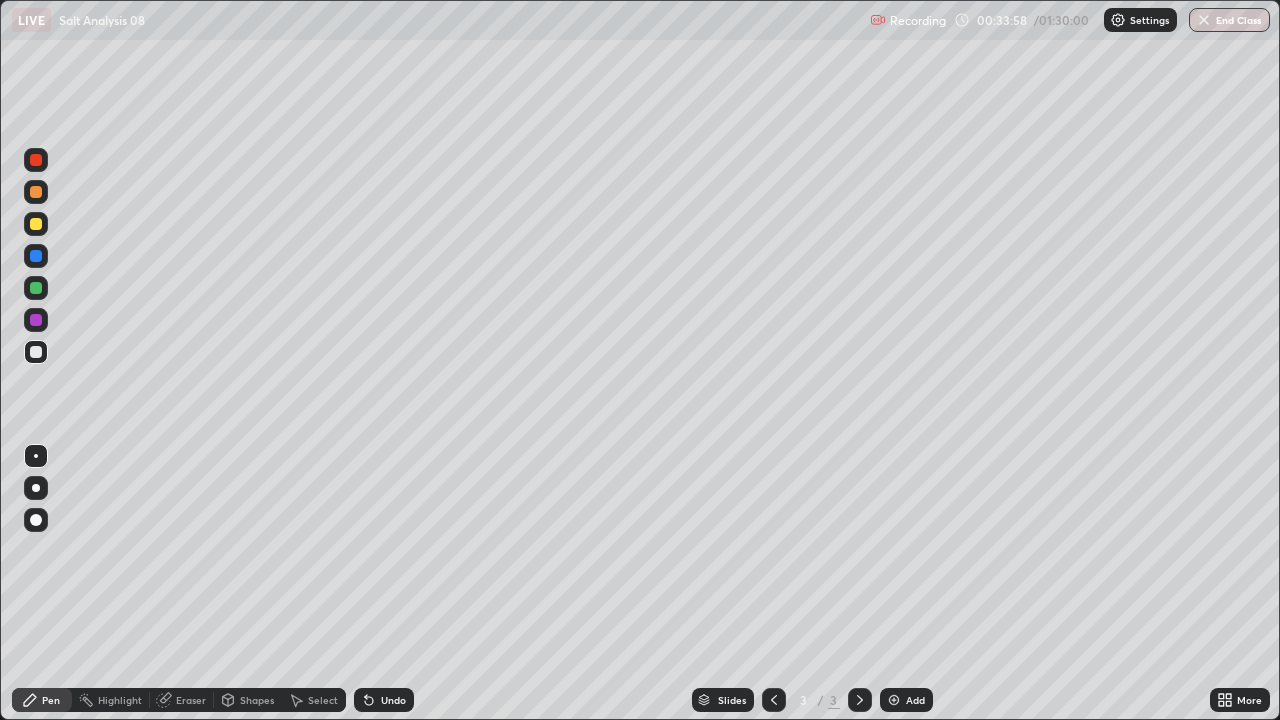 click on "Add" at bounding box center (915, 700) 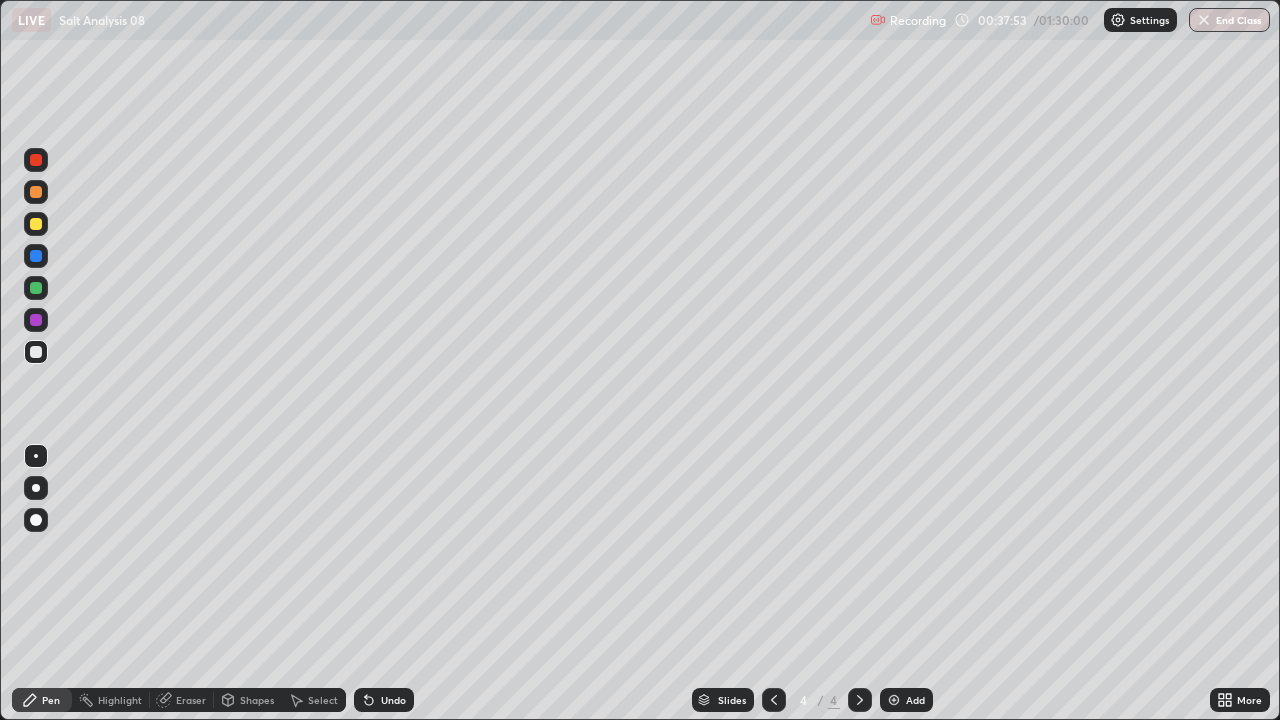 click 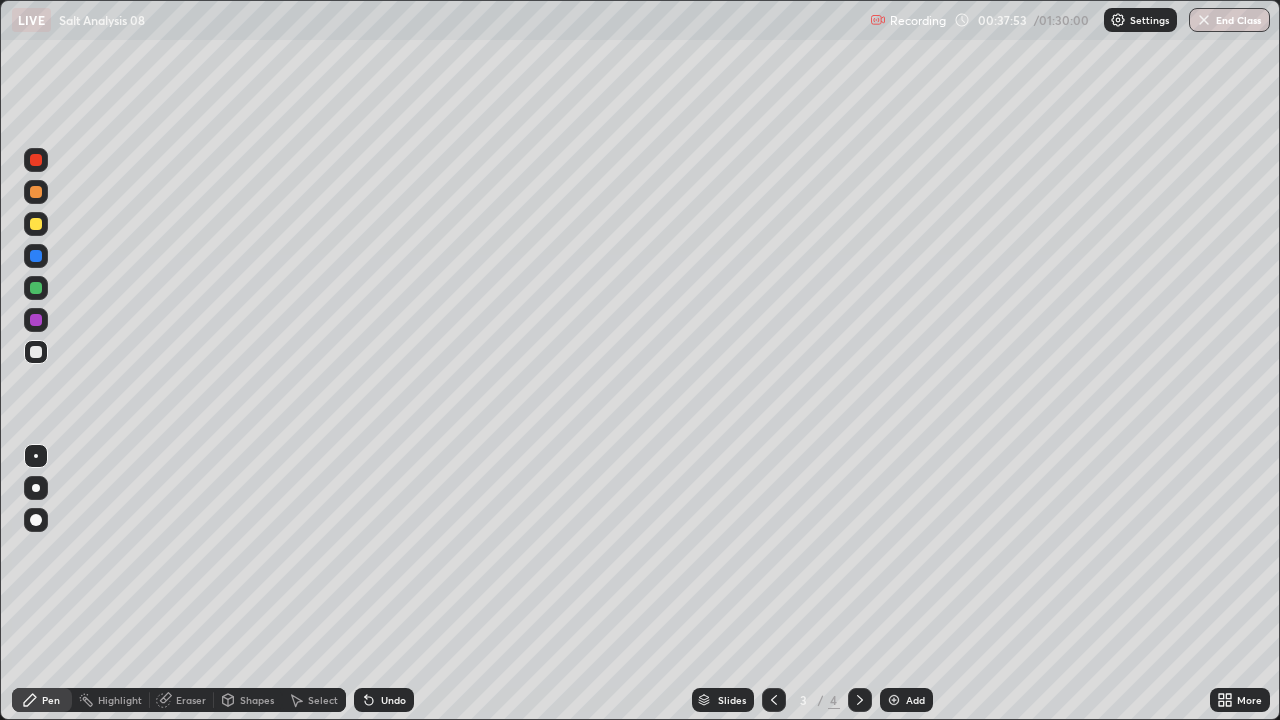 click 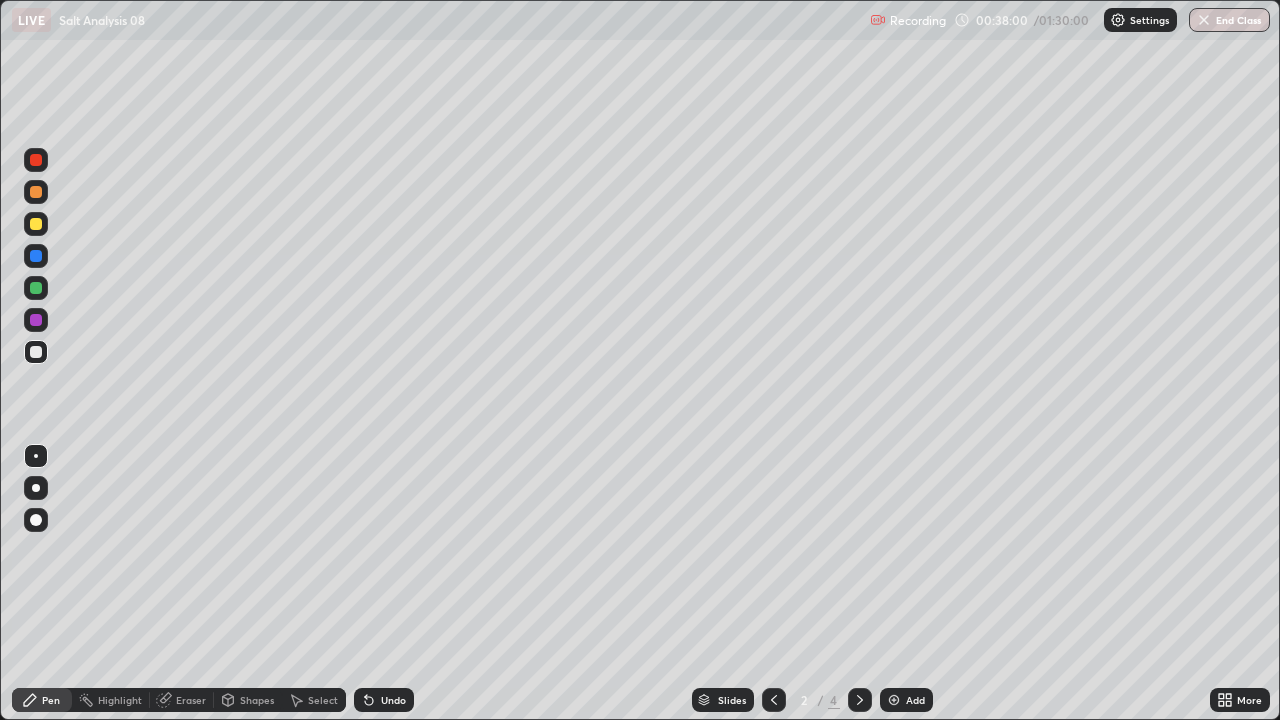 click 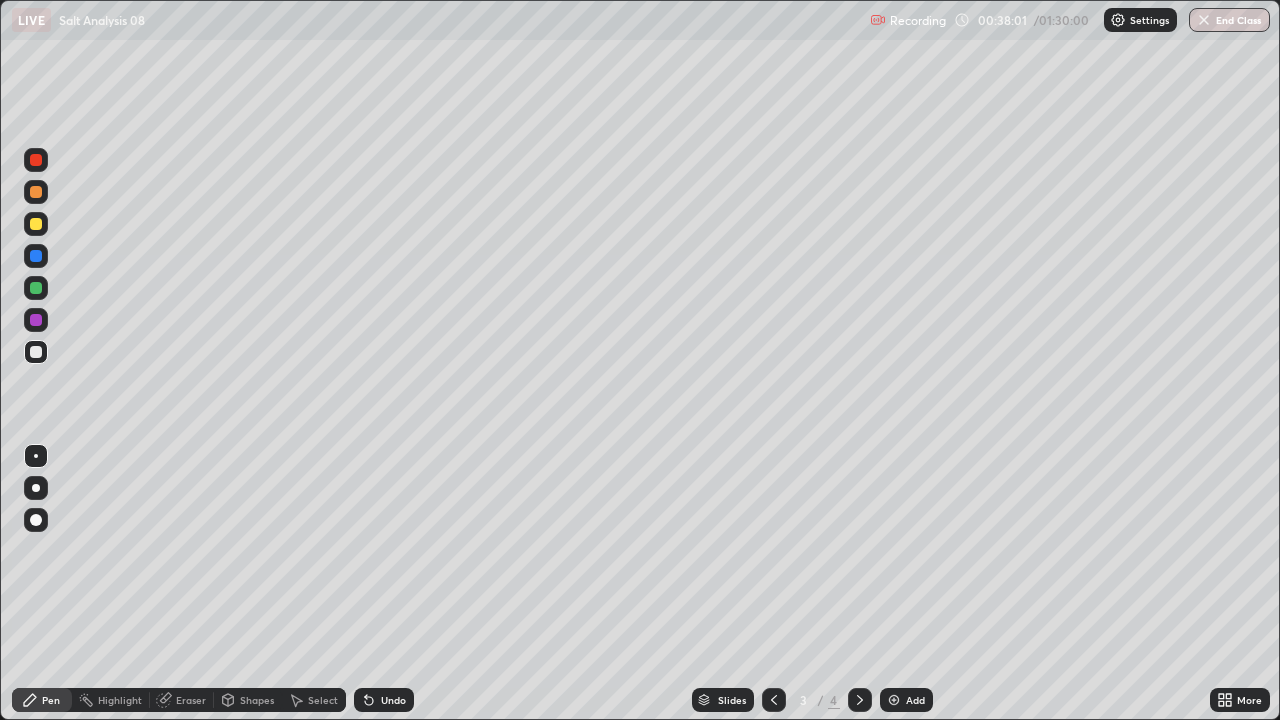 click at bounding box center (860, 700) 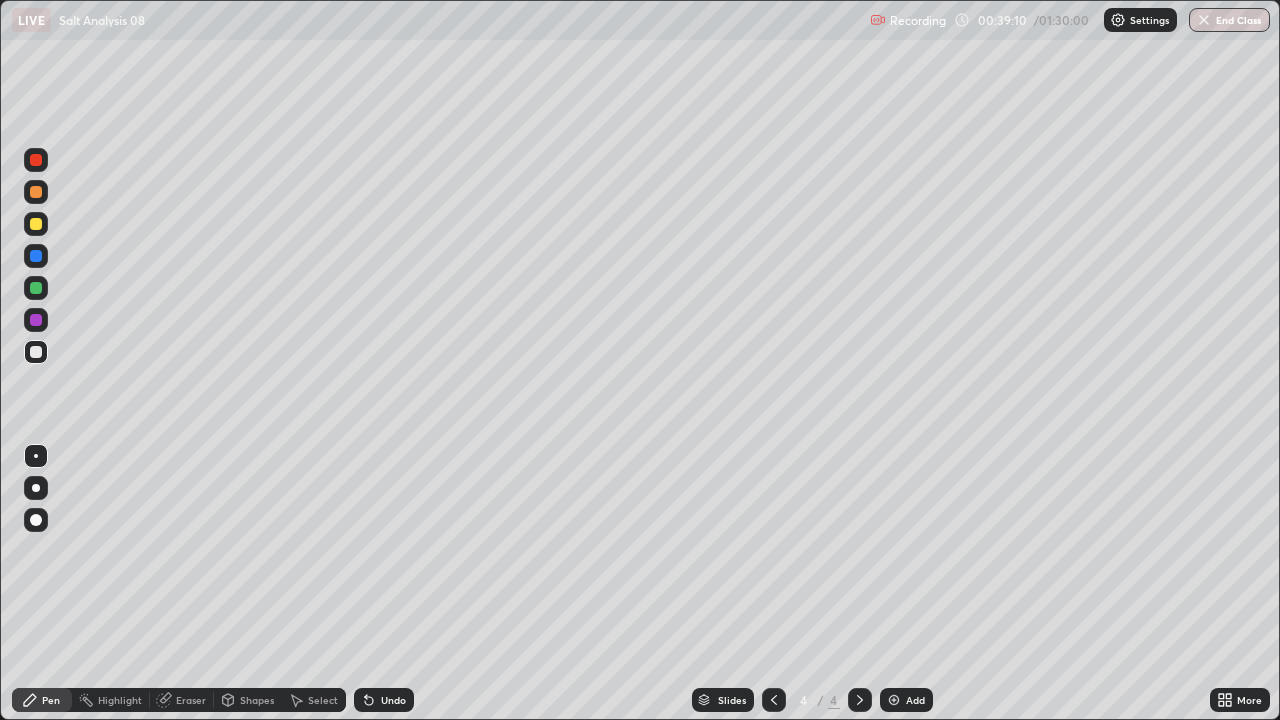 click on "Undo" at bounding box center [384, 700] 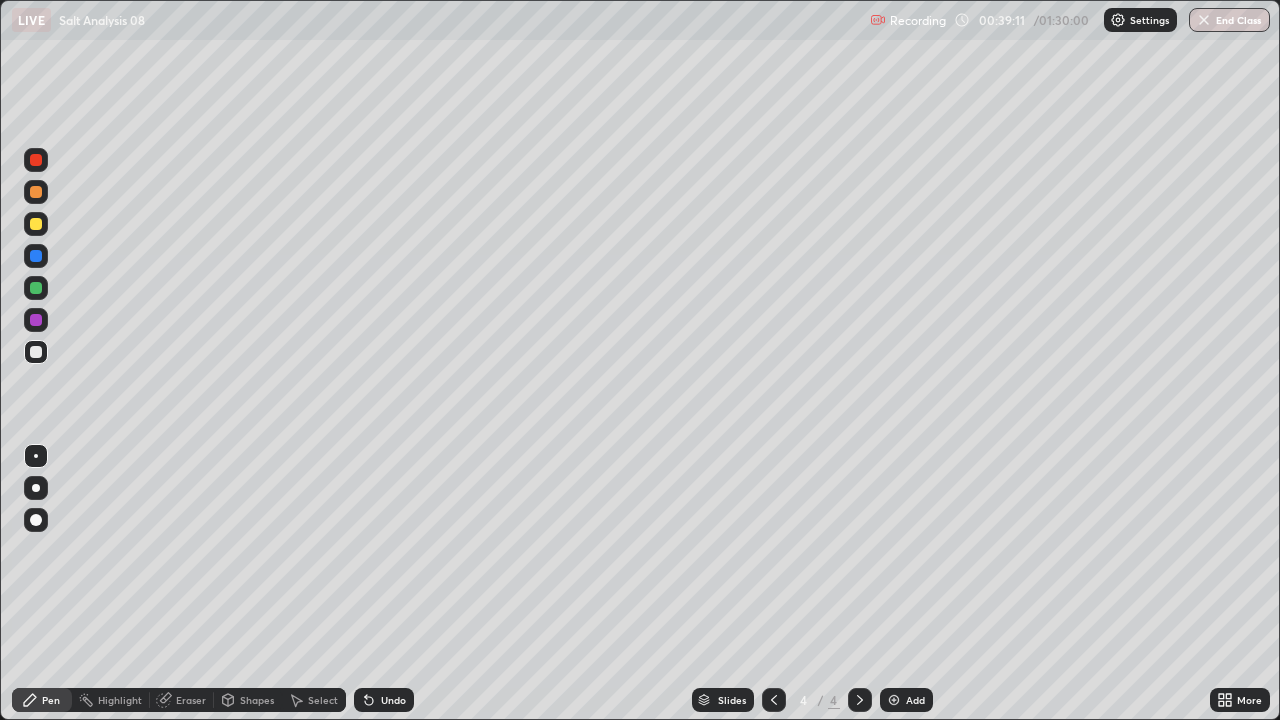click on "Undo" at bounding box center [384, 700] 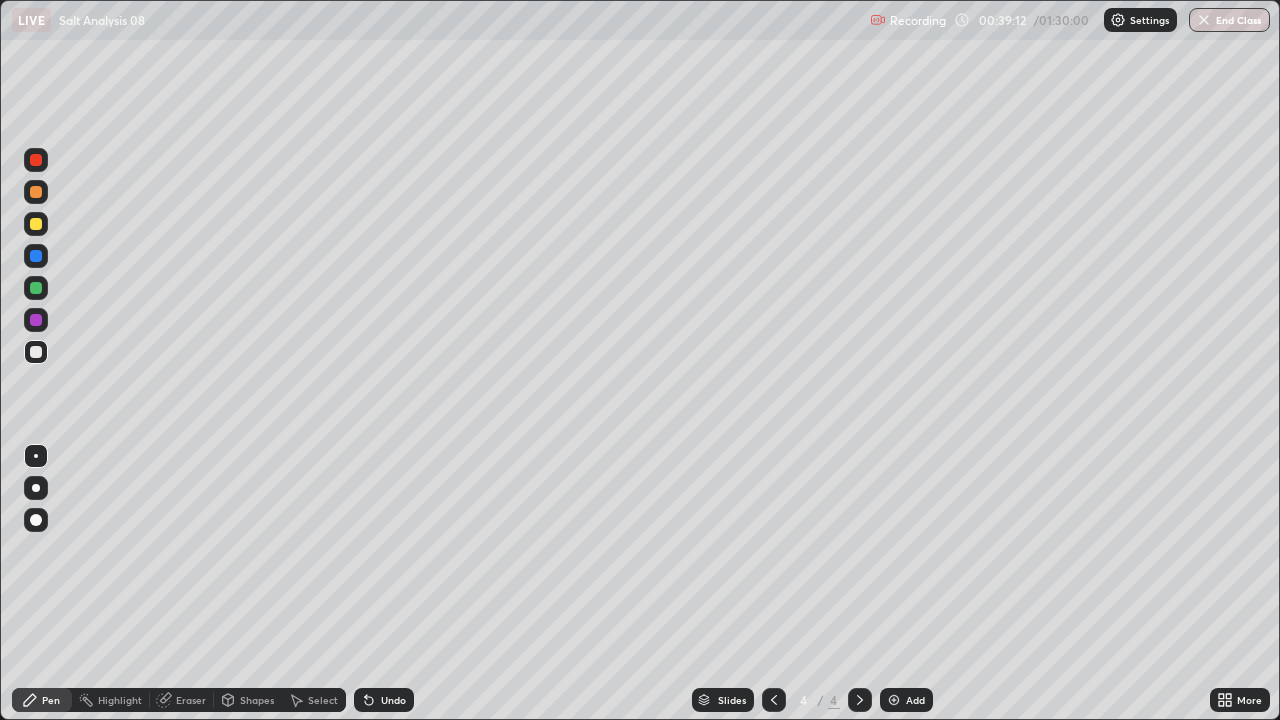 click 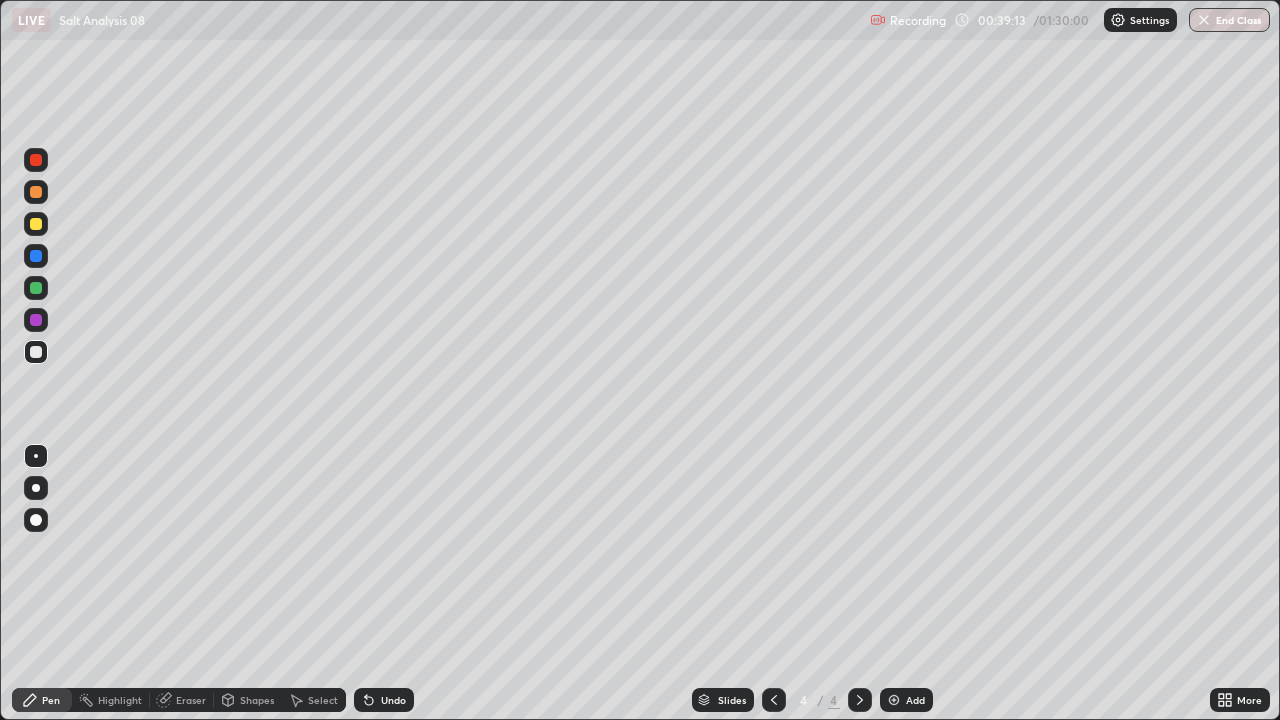 click on "Undo" at bounding box center [384, 700] 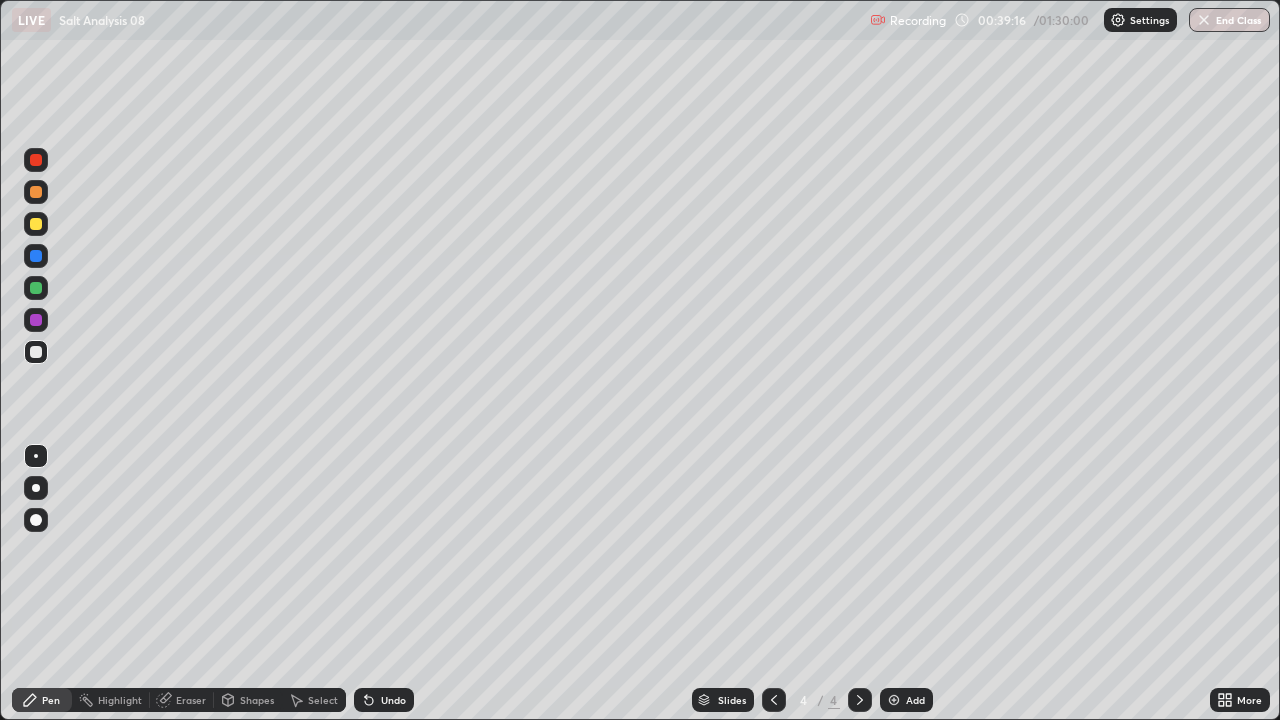 click on "Undo" at bounding box center [384, 700] 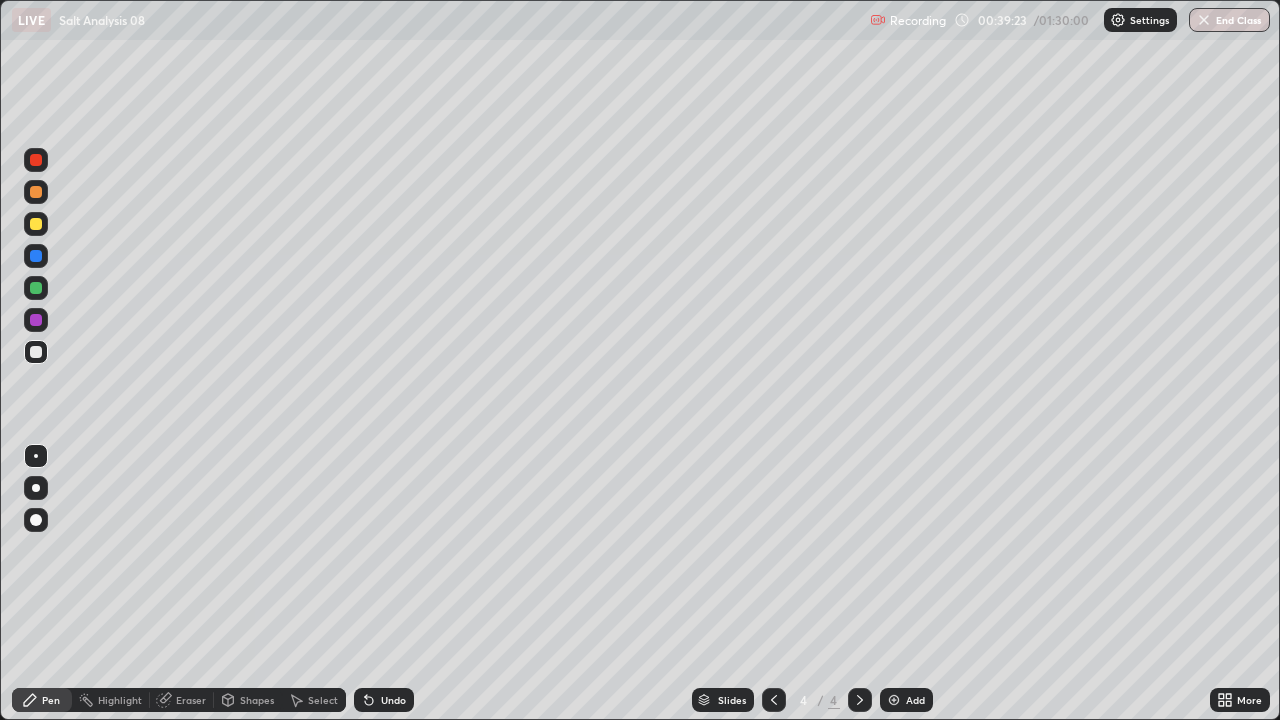 click on "Undo" at bounding box center (384, 700) 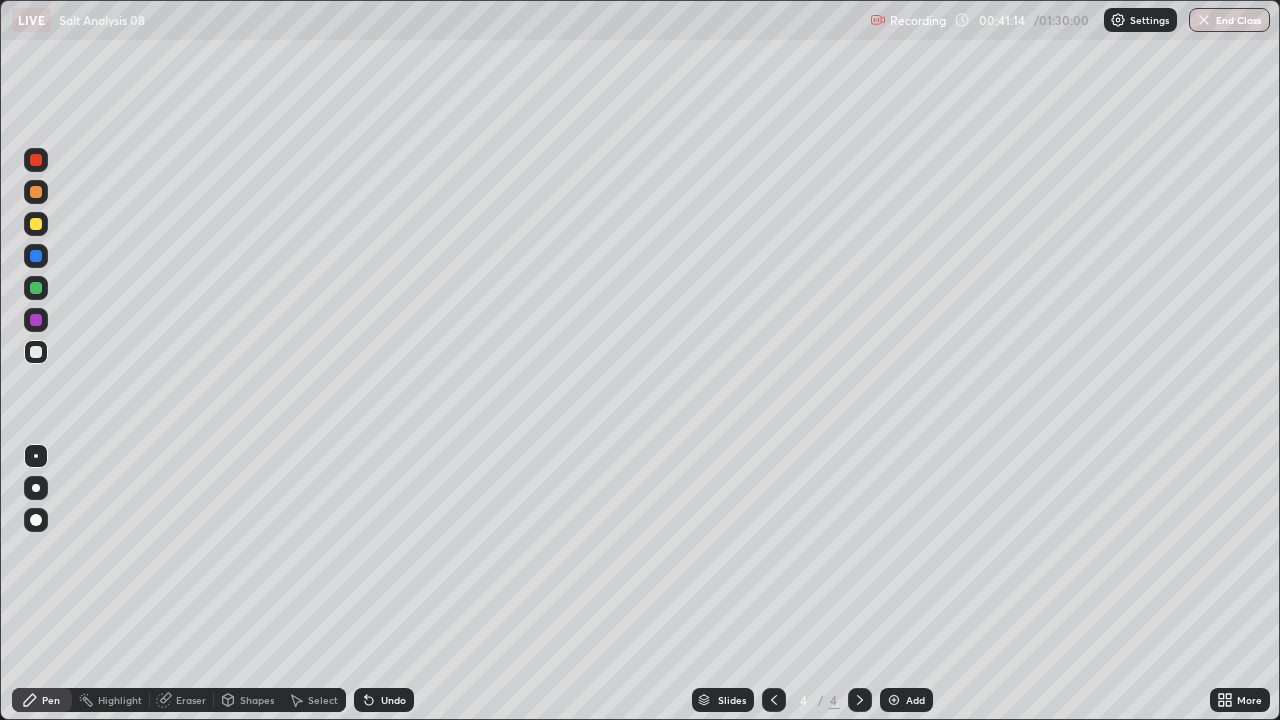 click on "Eraser" at bounding box center [191, 700] 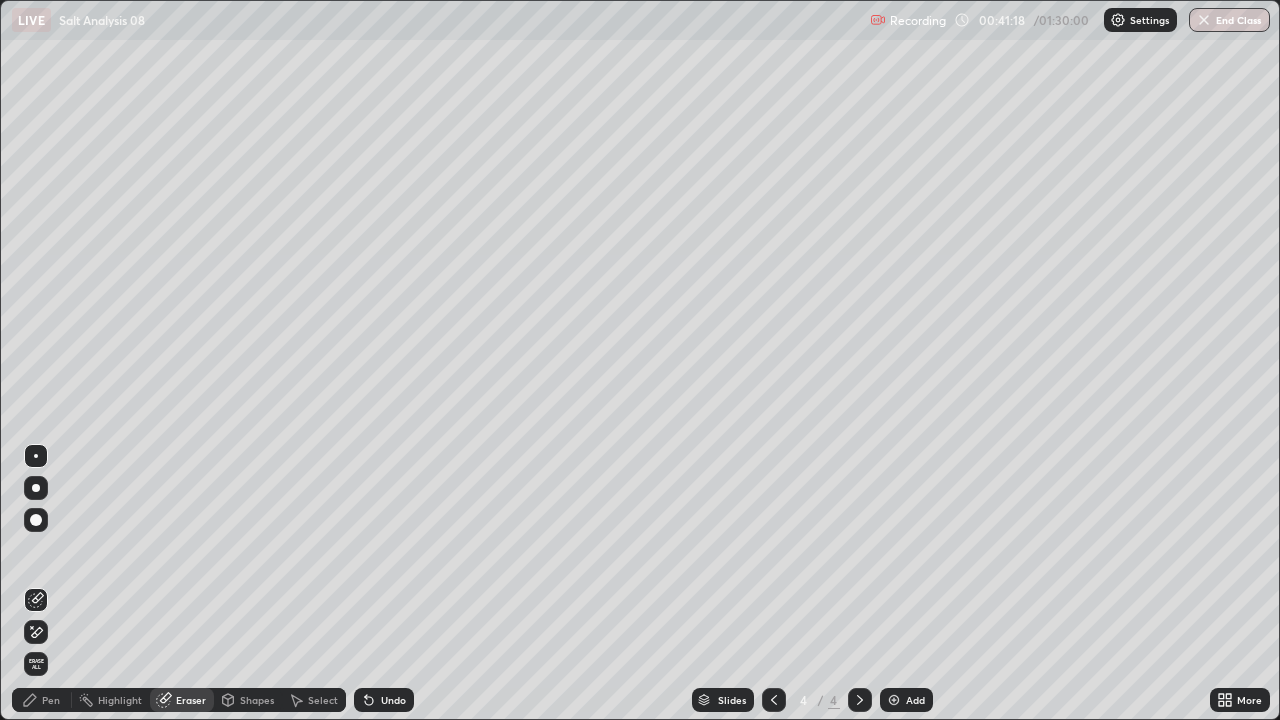 click on "Pen" at bounding box center (51, 700) 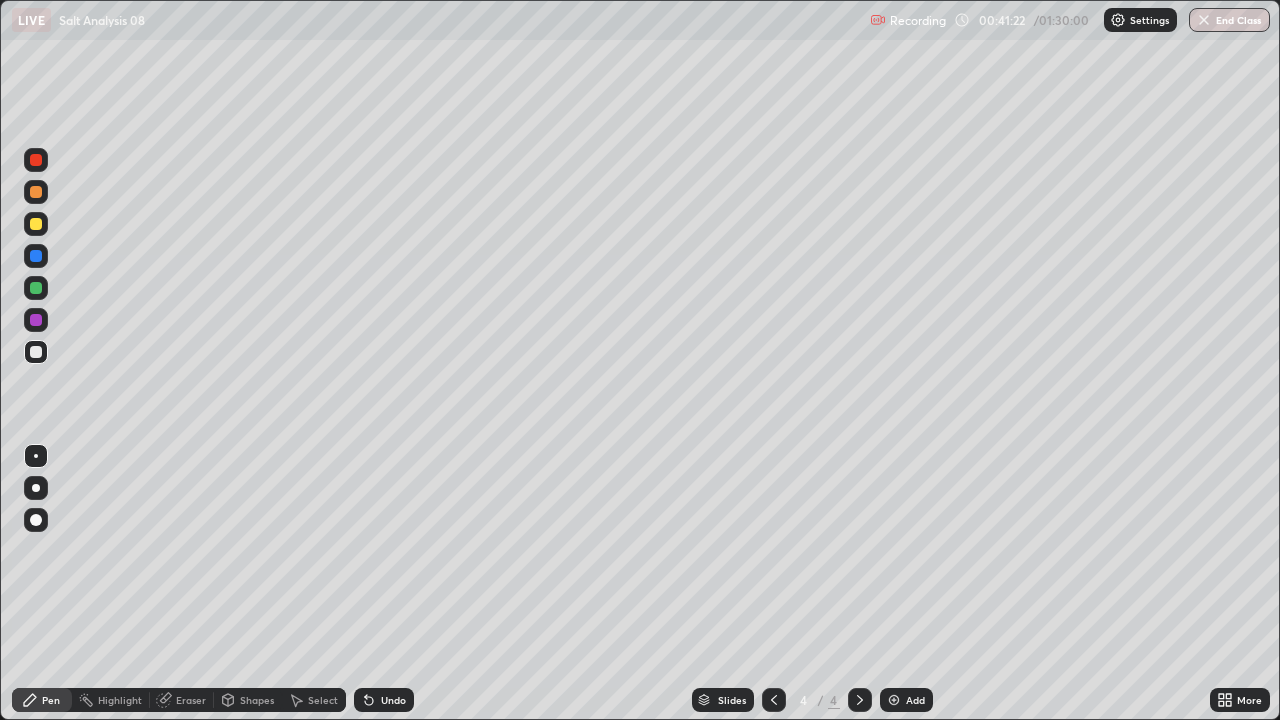 click at bounding box center [36, 224] 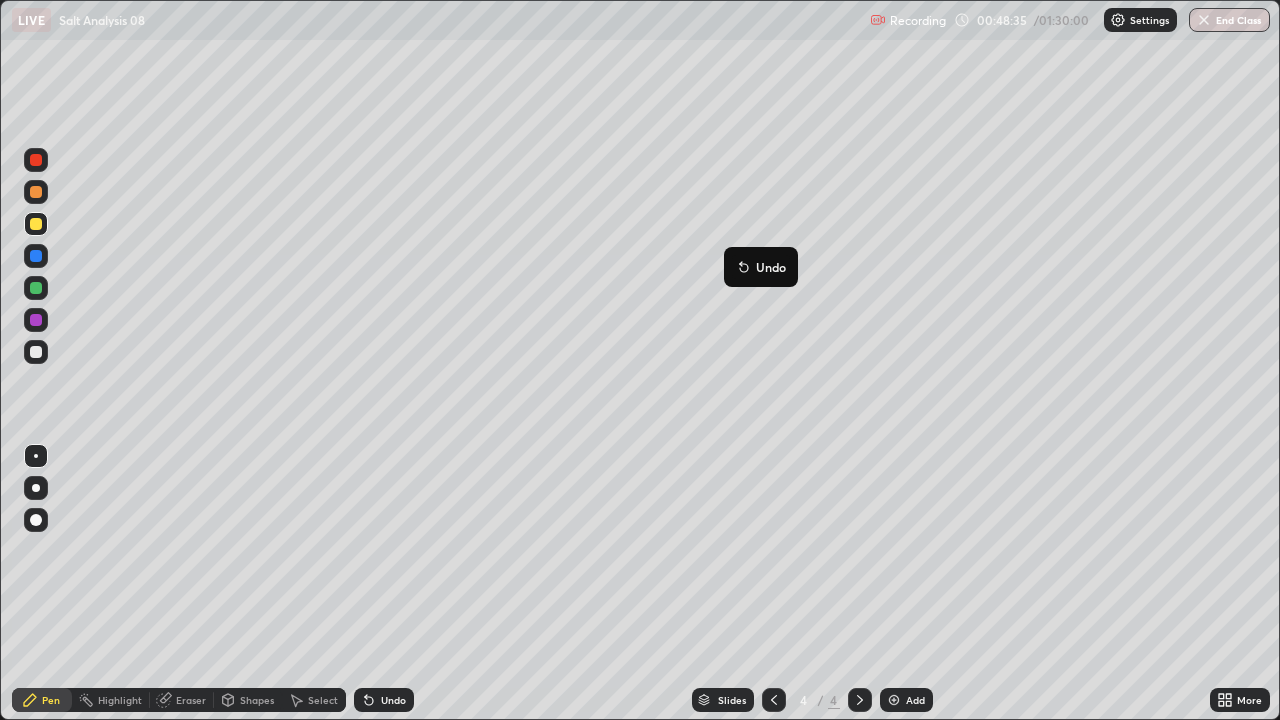 click on "Add" at bounding box center [906, 700] 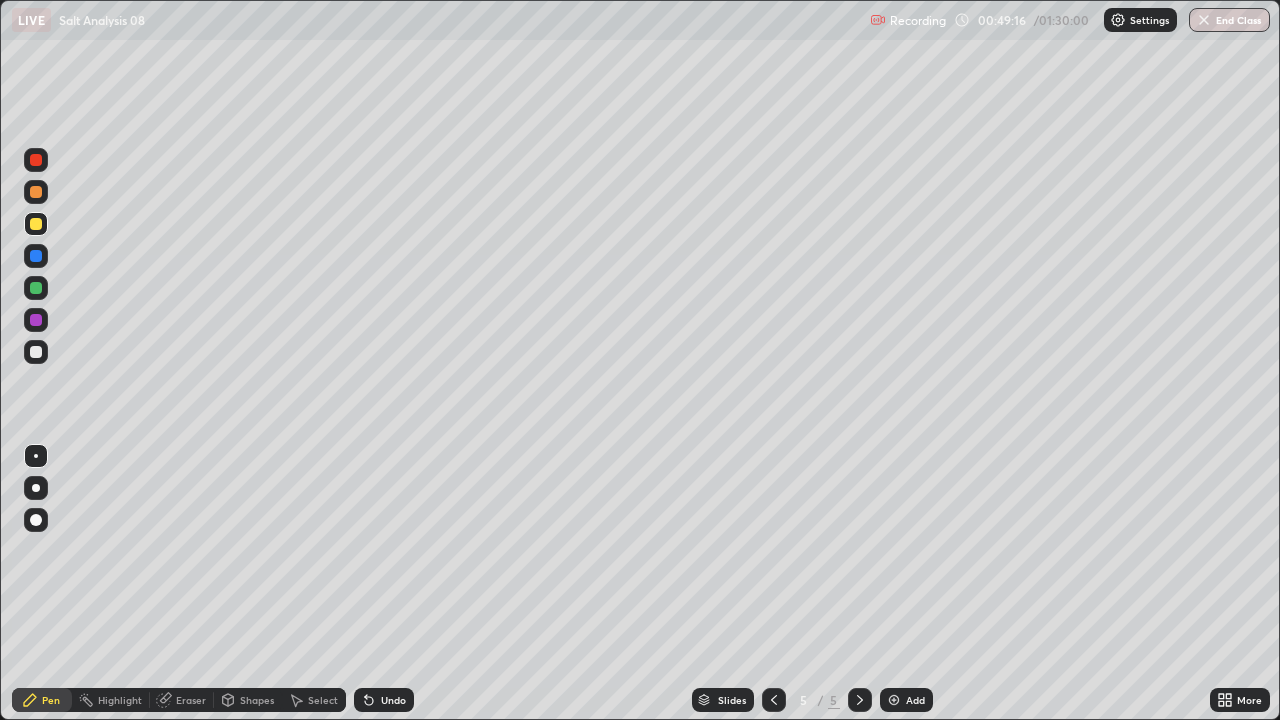 click on "Undo" at bounding box center (384, 700) 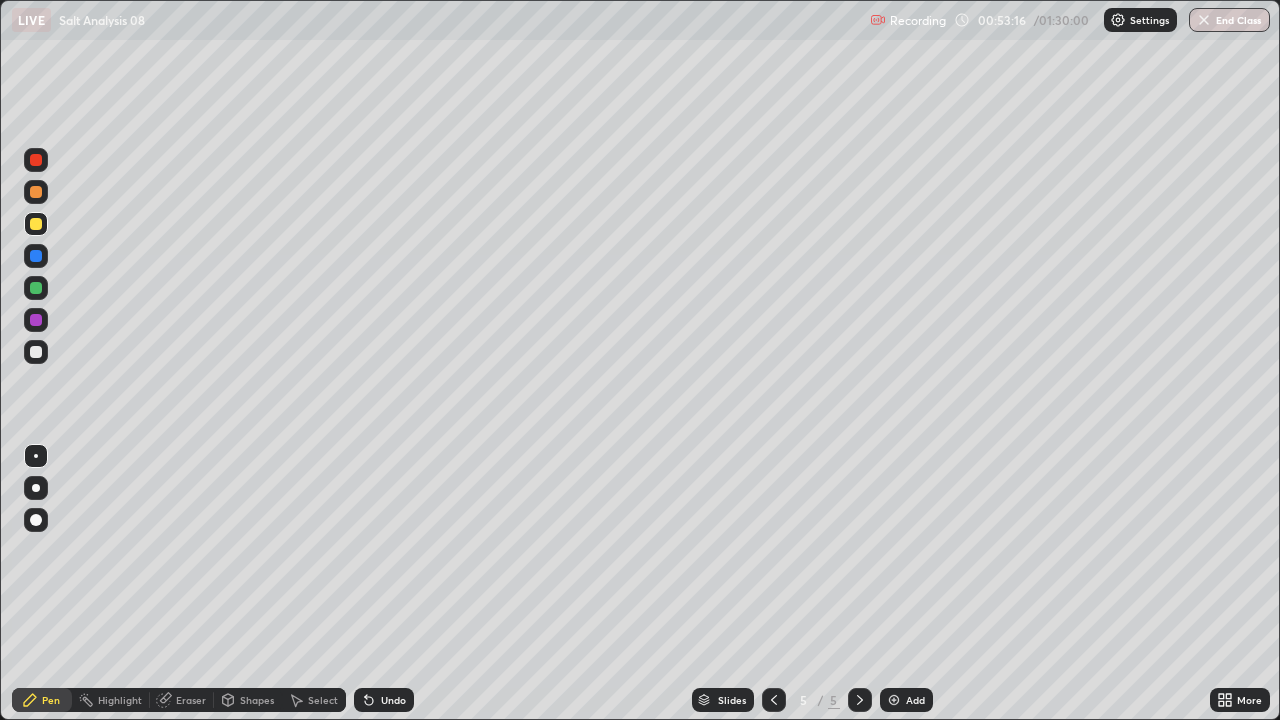 click at bounding box center [36, 352] 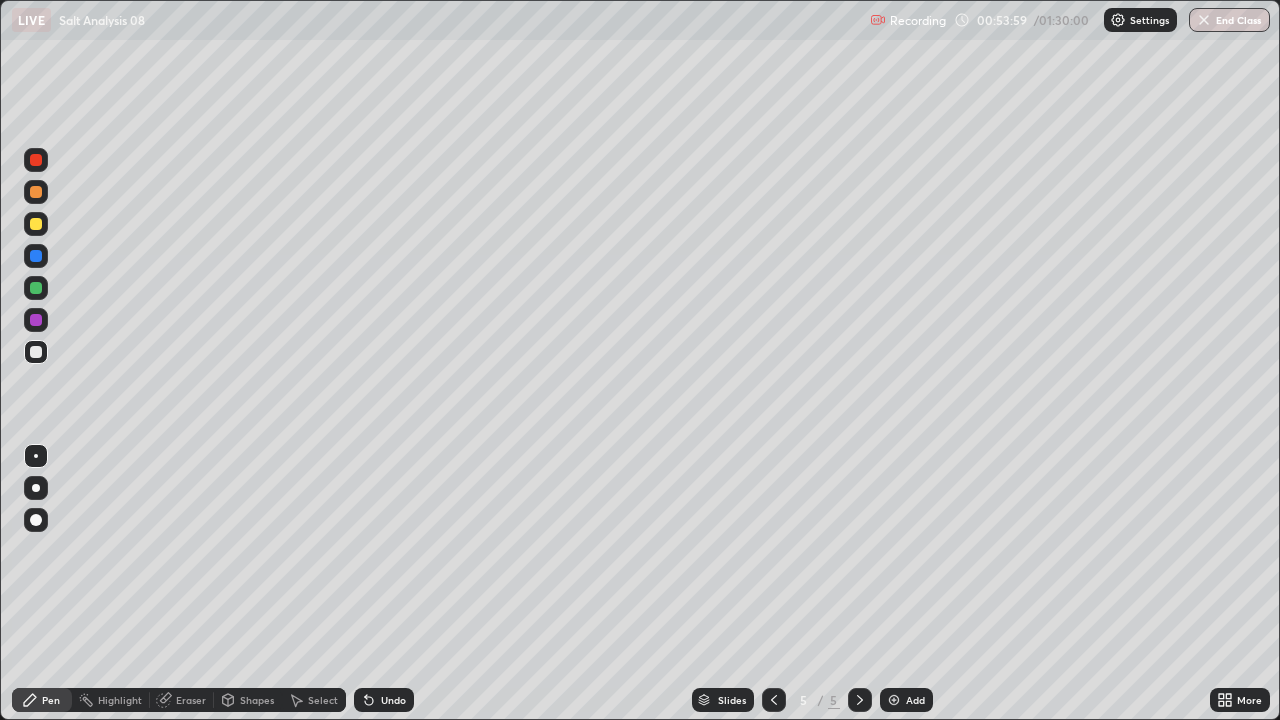 click on "Undo" at bounding box center [393, 700] 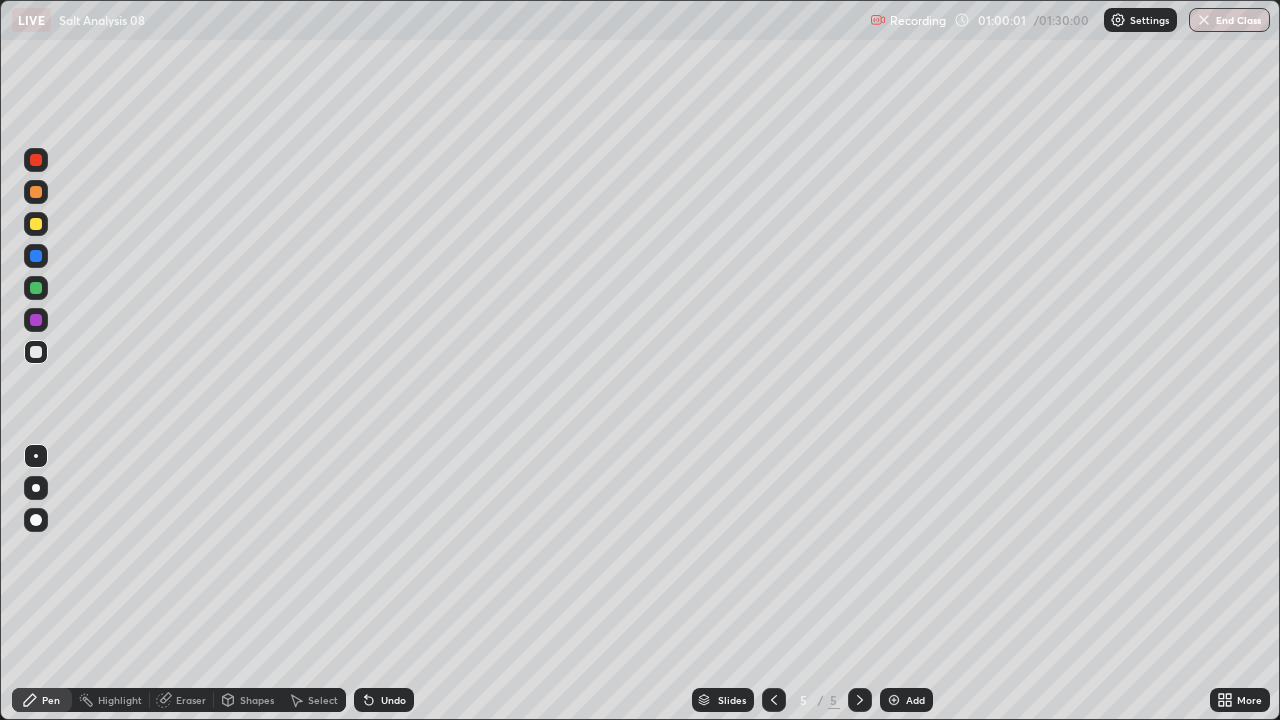 click on "Add" at bounding box center (906, 700) 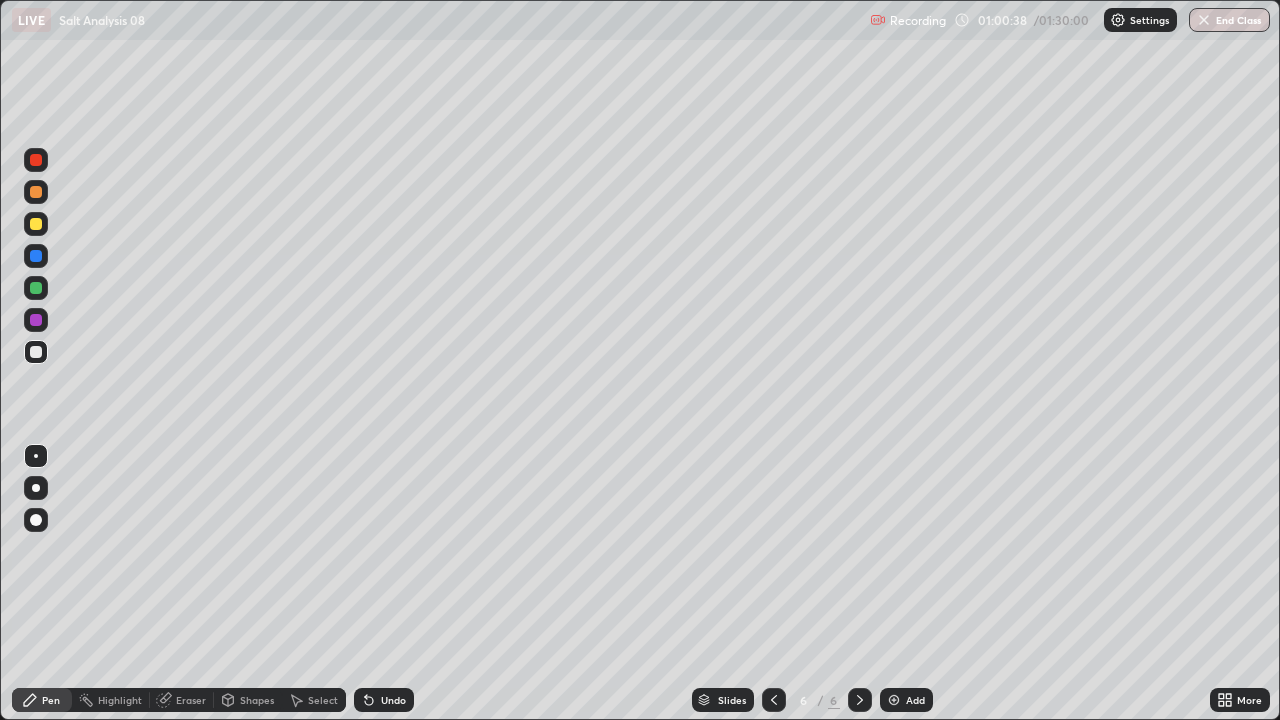 click at bounding box center [36, 224] 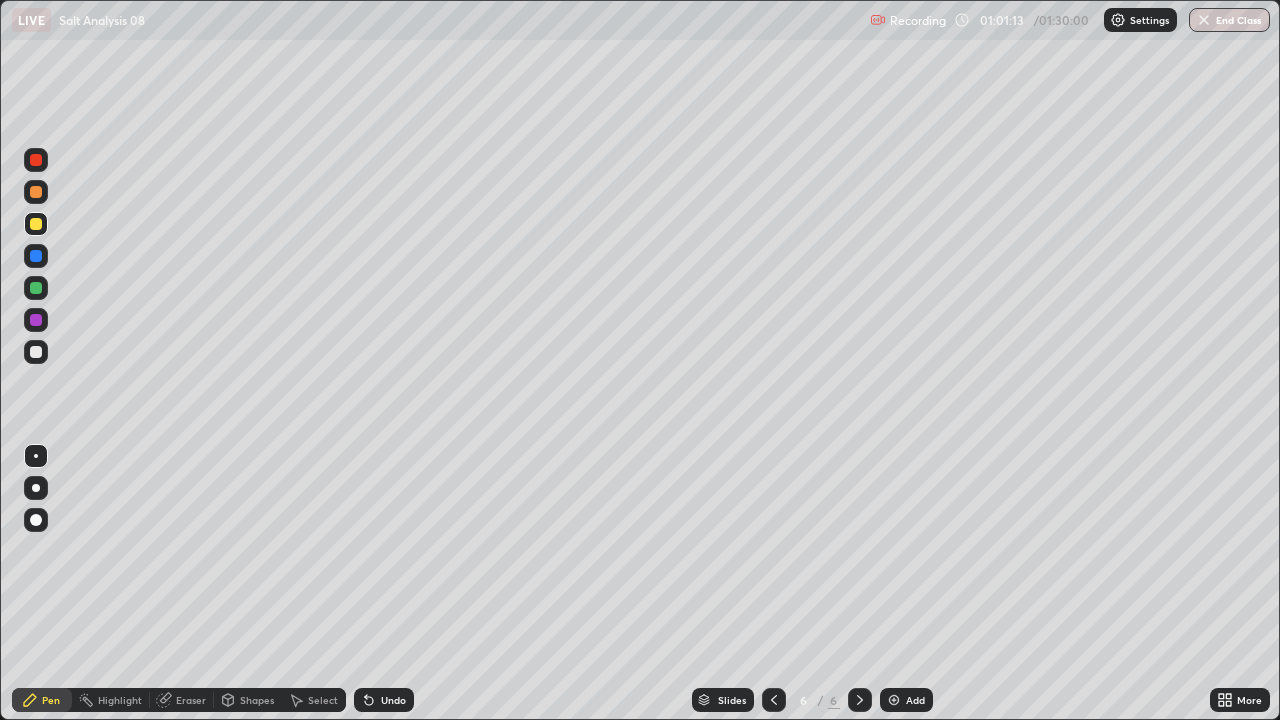 click 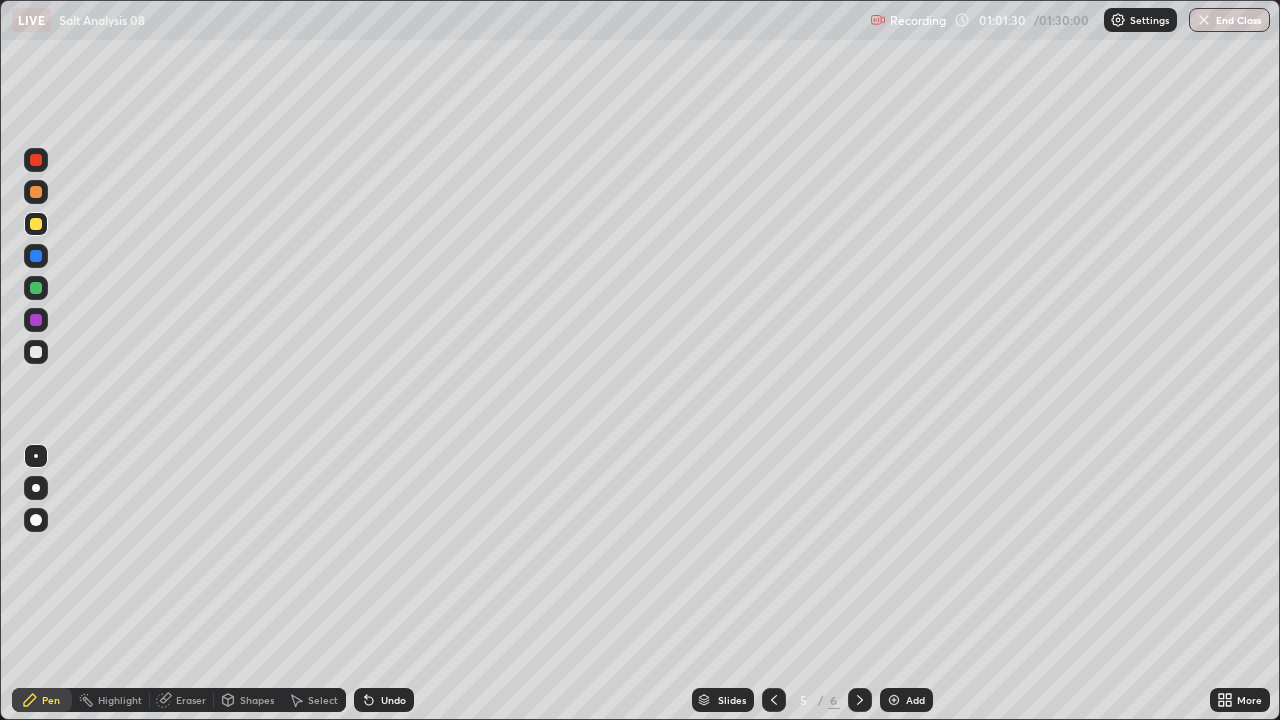 click 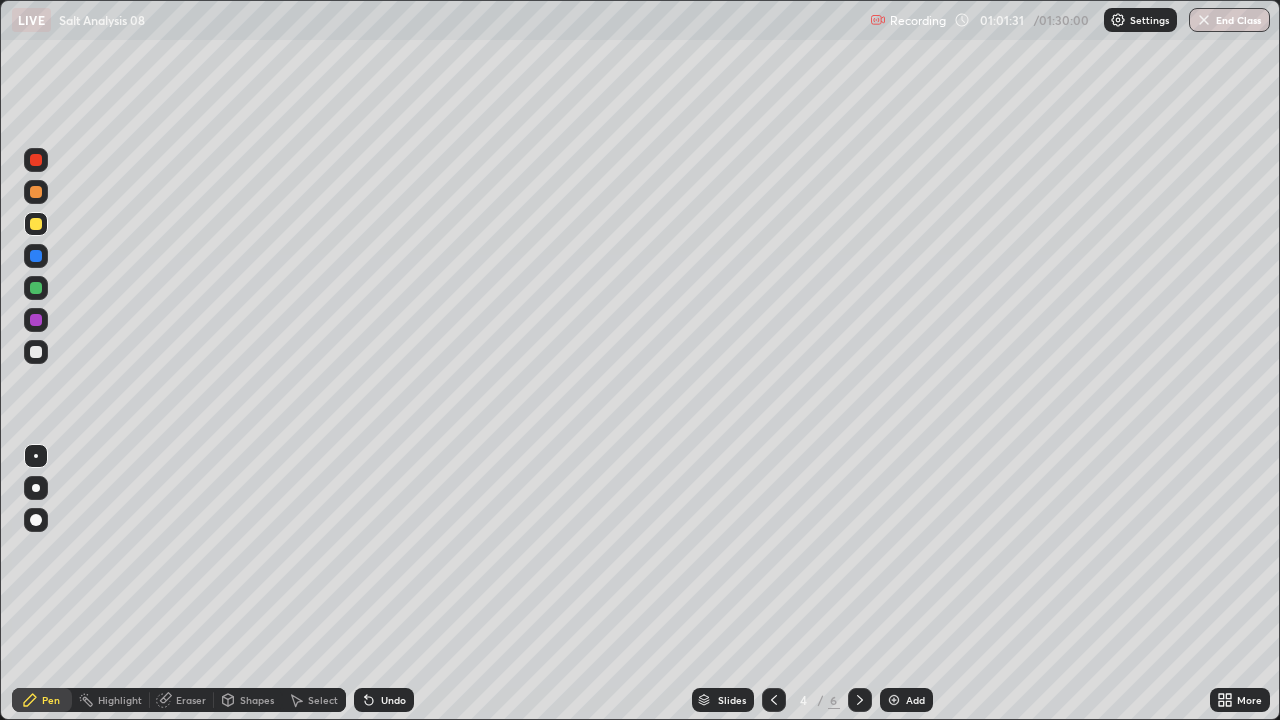click 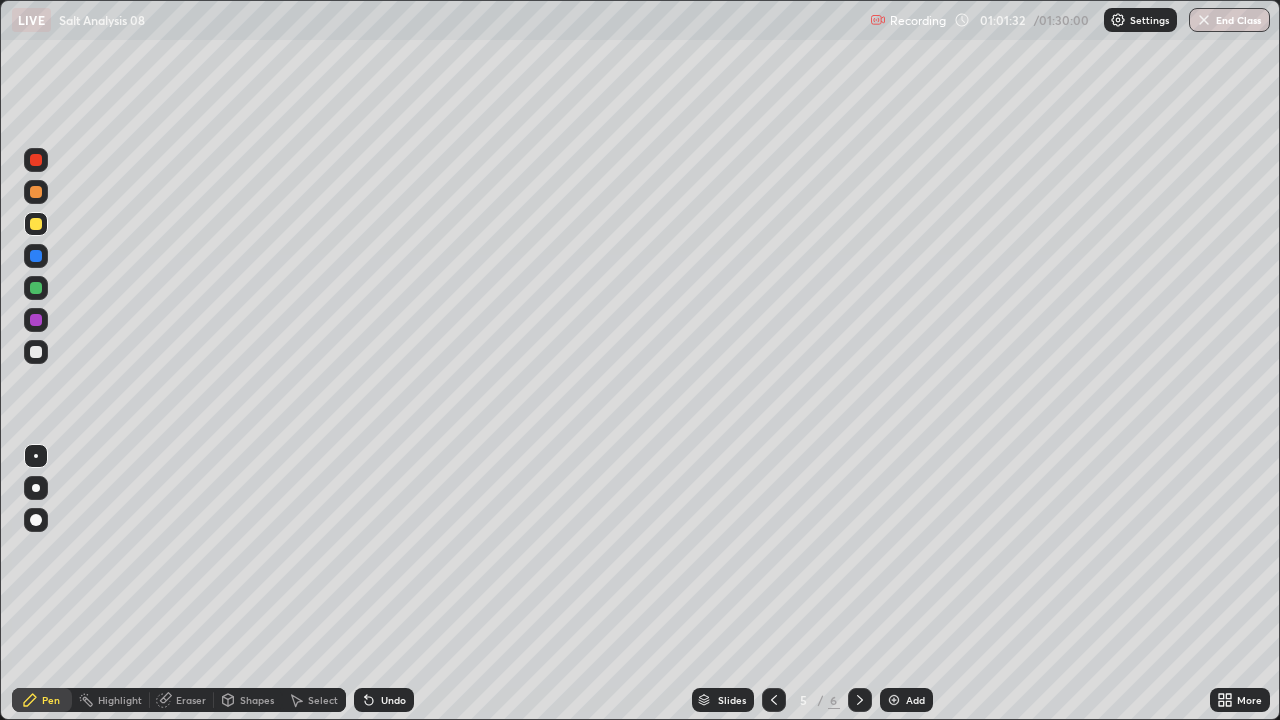 click 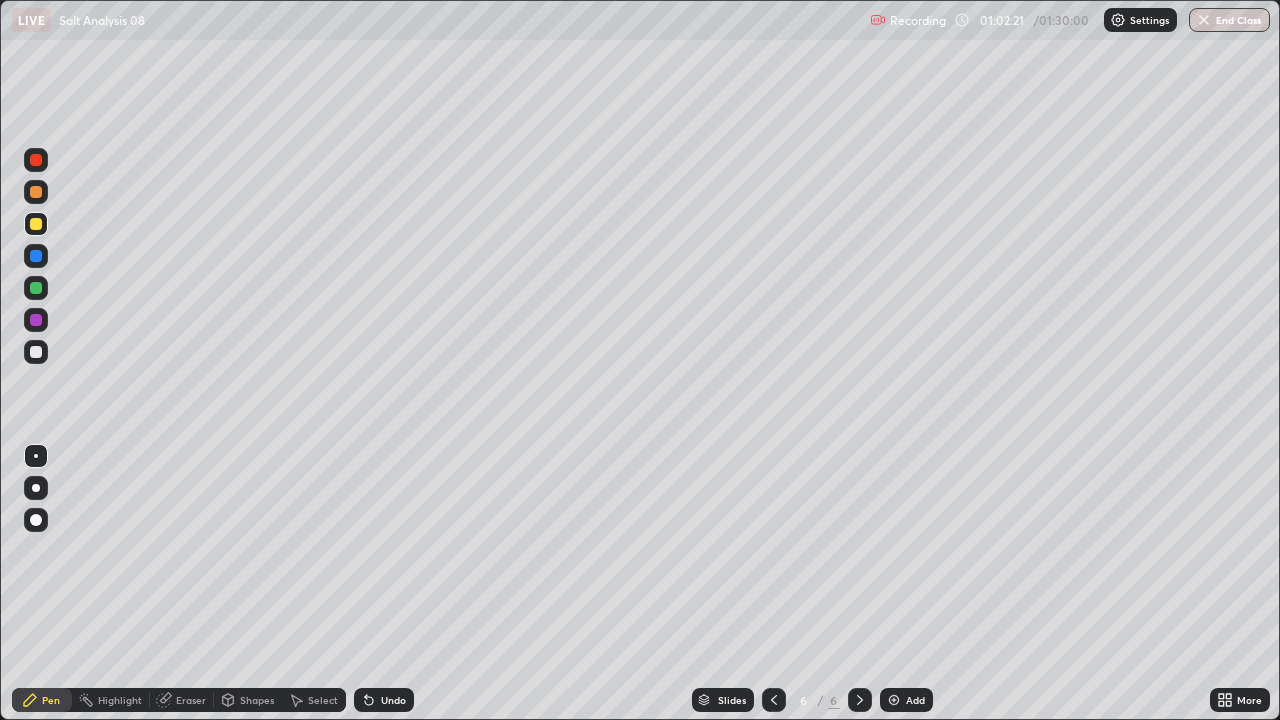 click at bounding box center [36, 352] 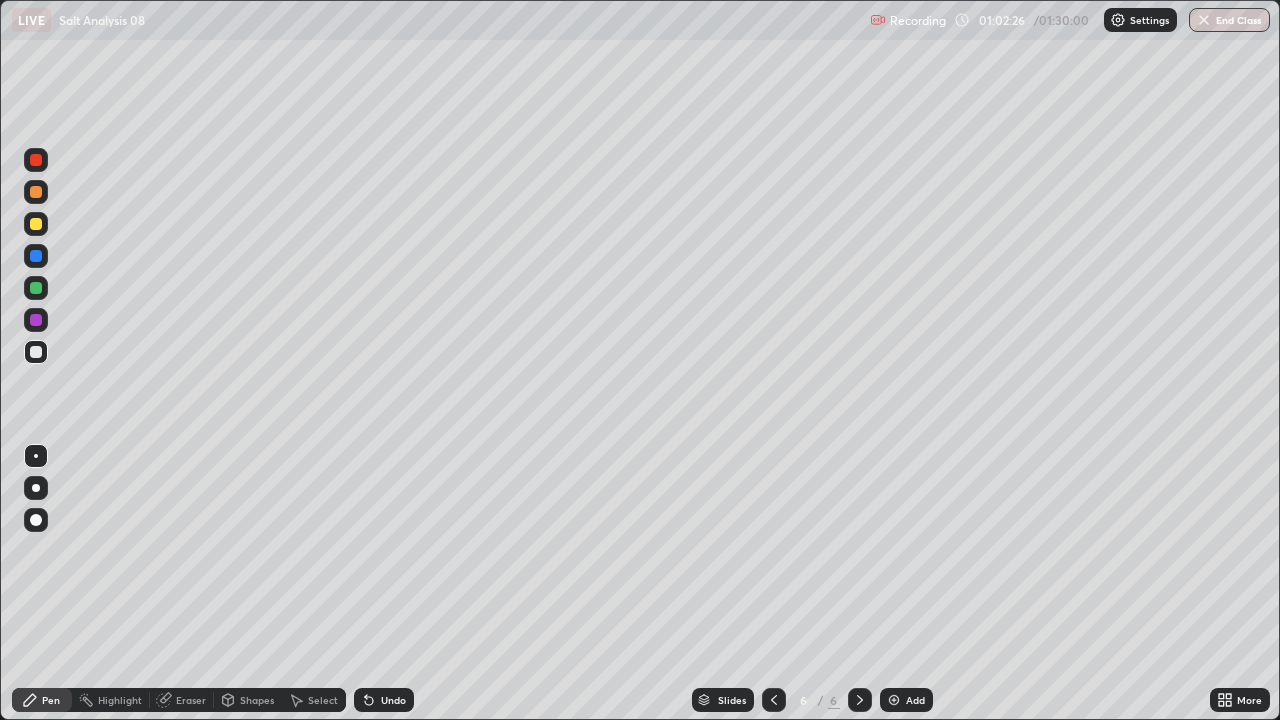click on "Undo" at bounding box center (393, 700) 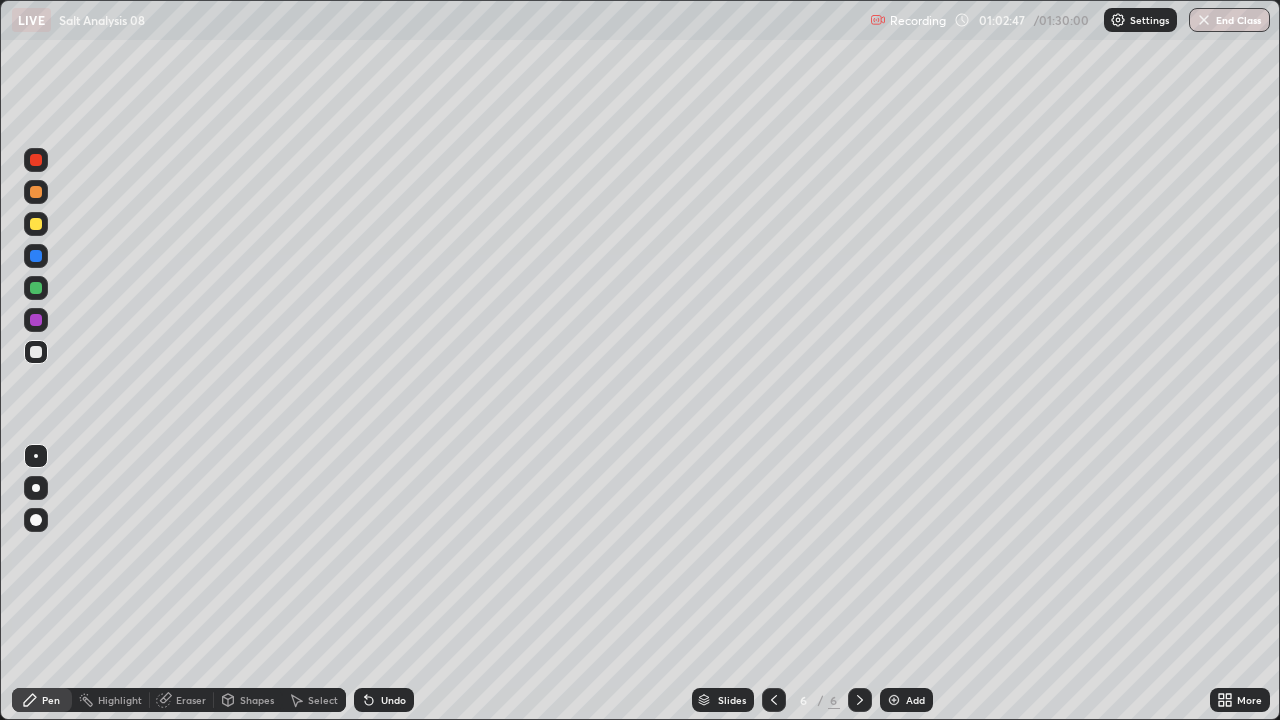 click 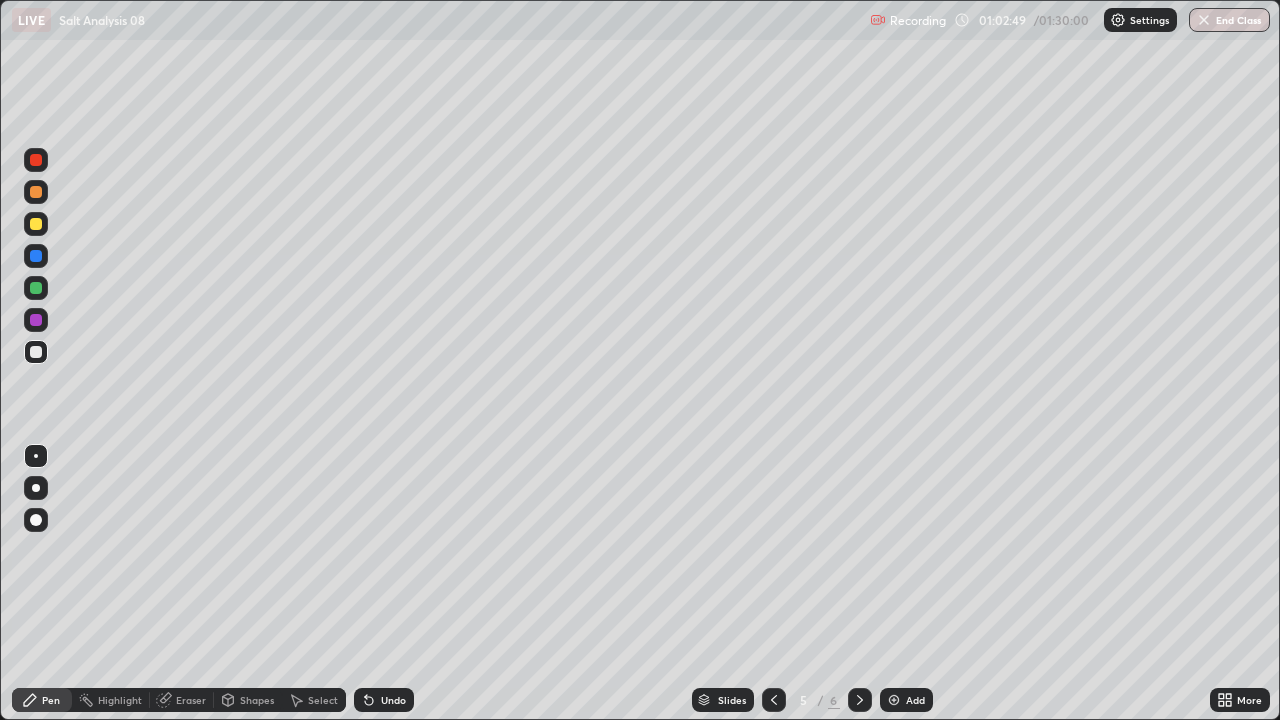 click 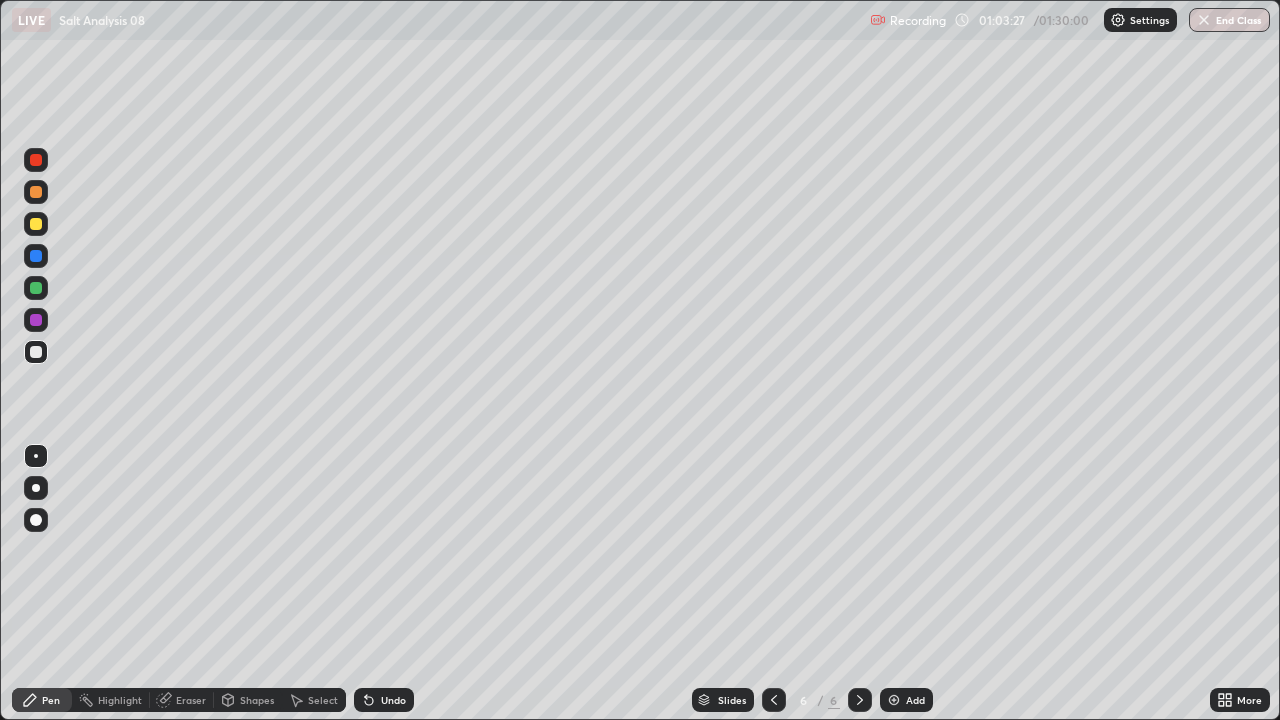 click 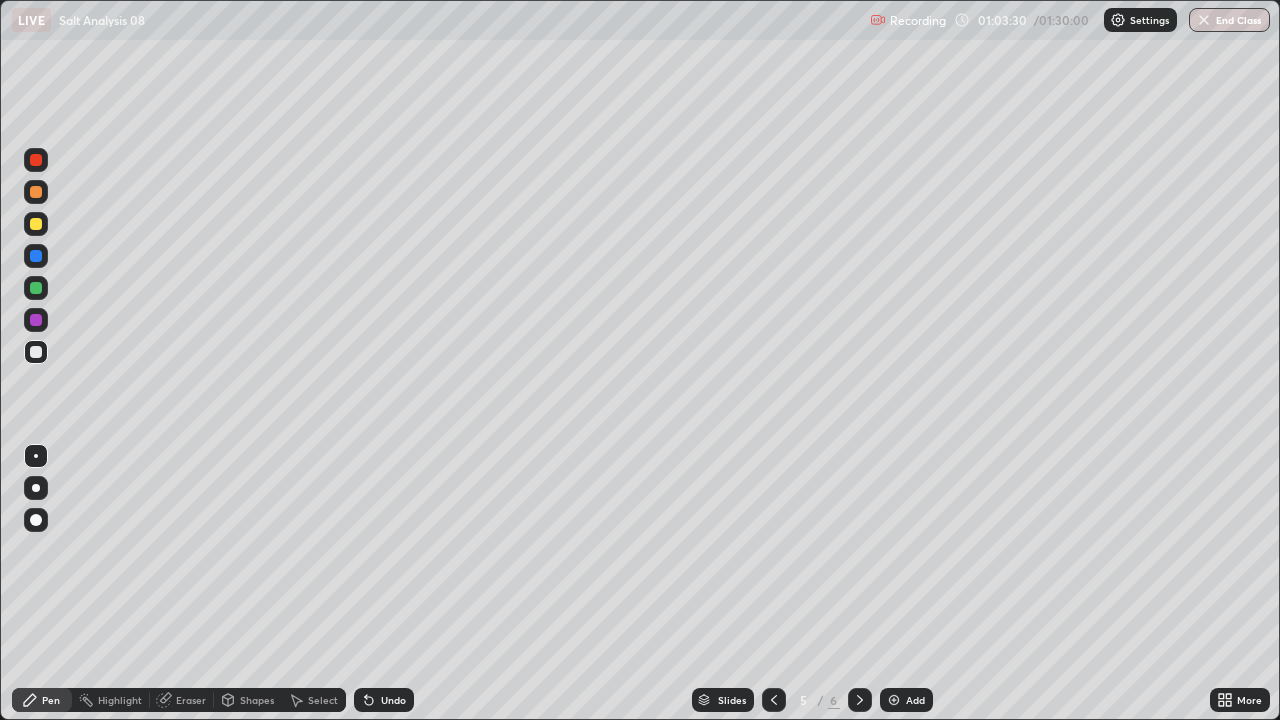 click 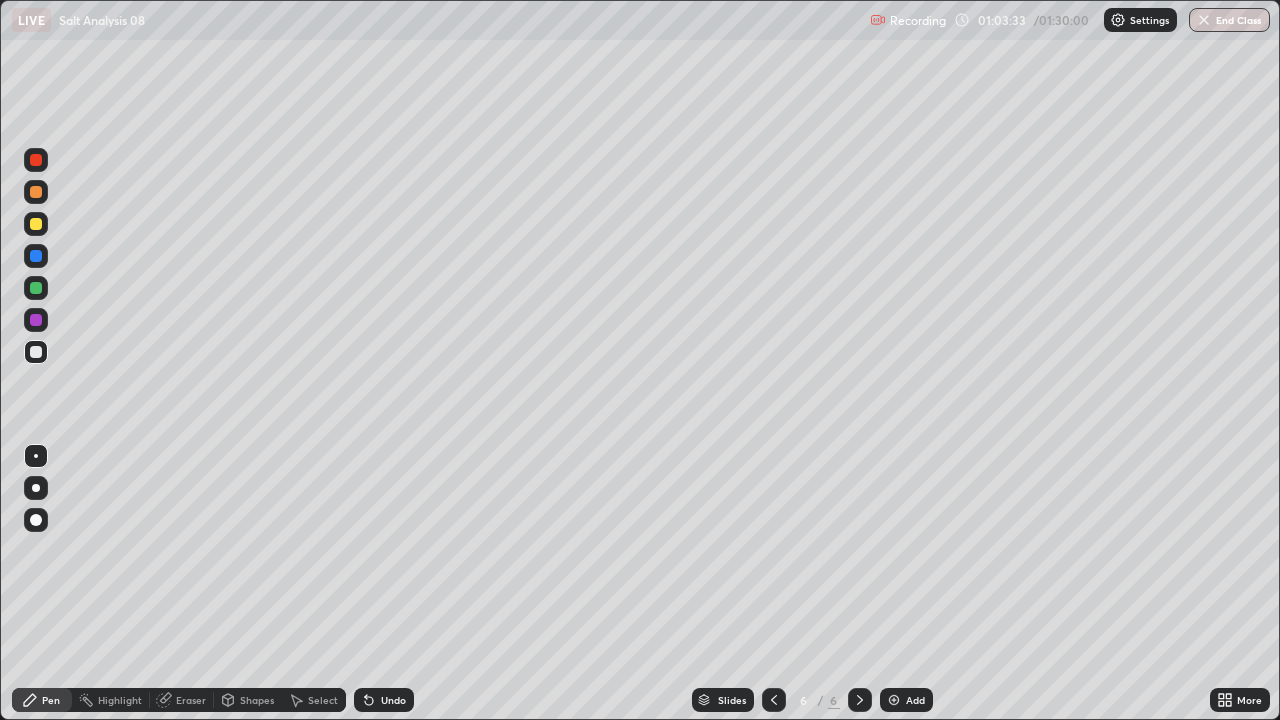 click 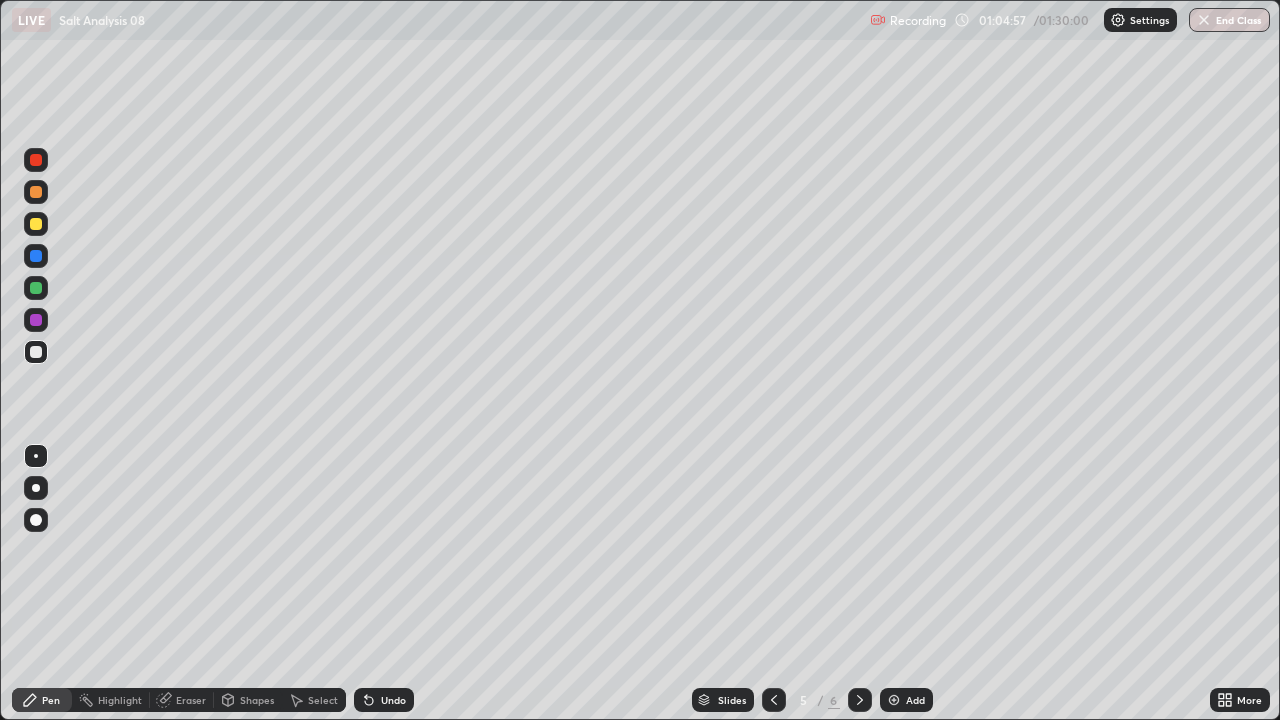 click on "Undo" at bounding box center (384, 700) 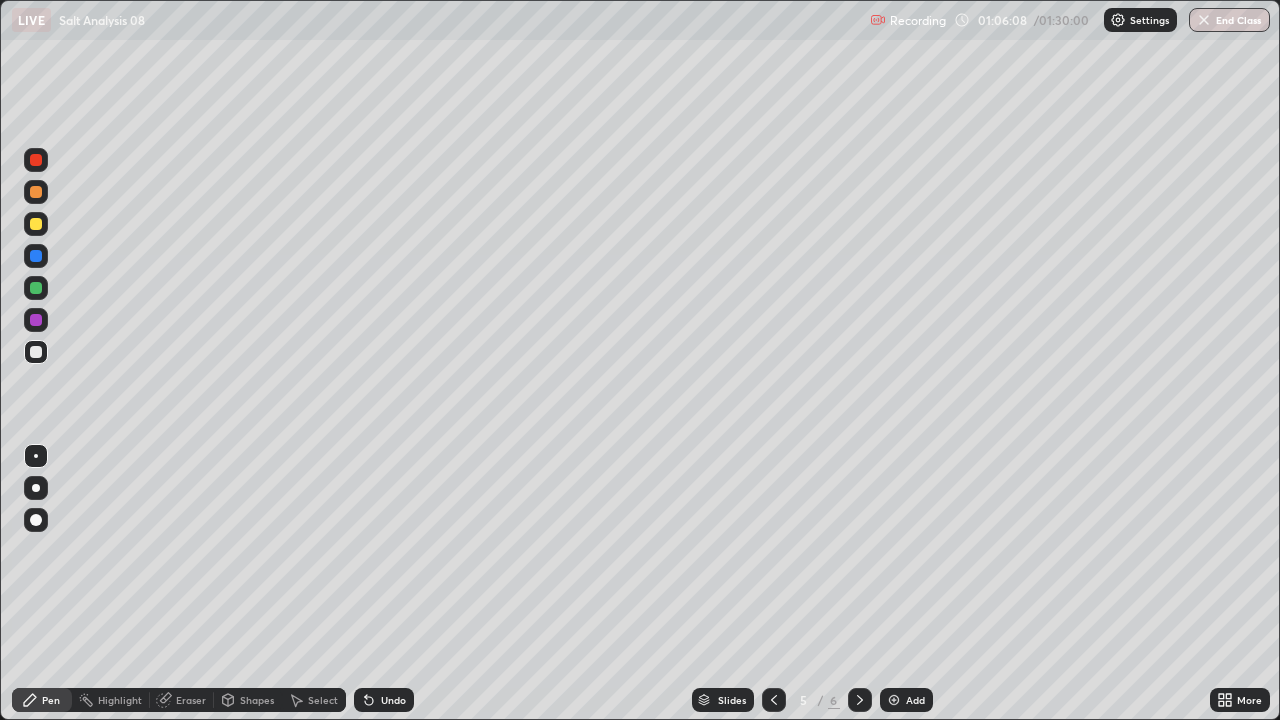 click at bounding box center (860, 700) 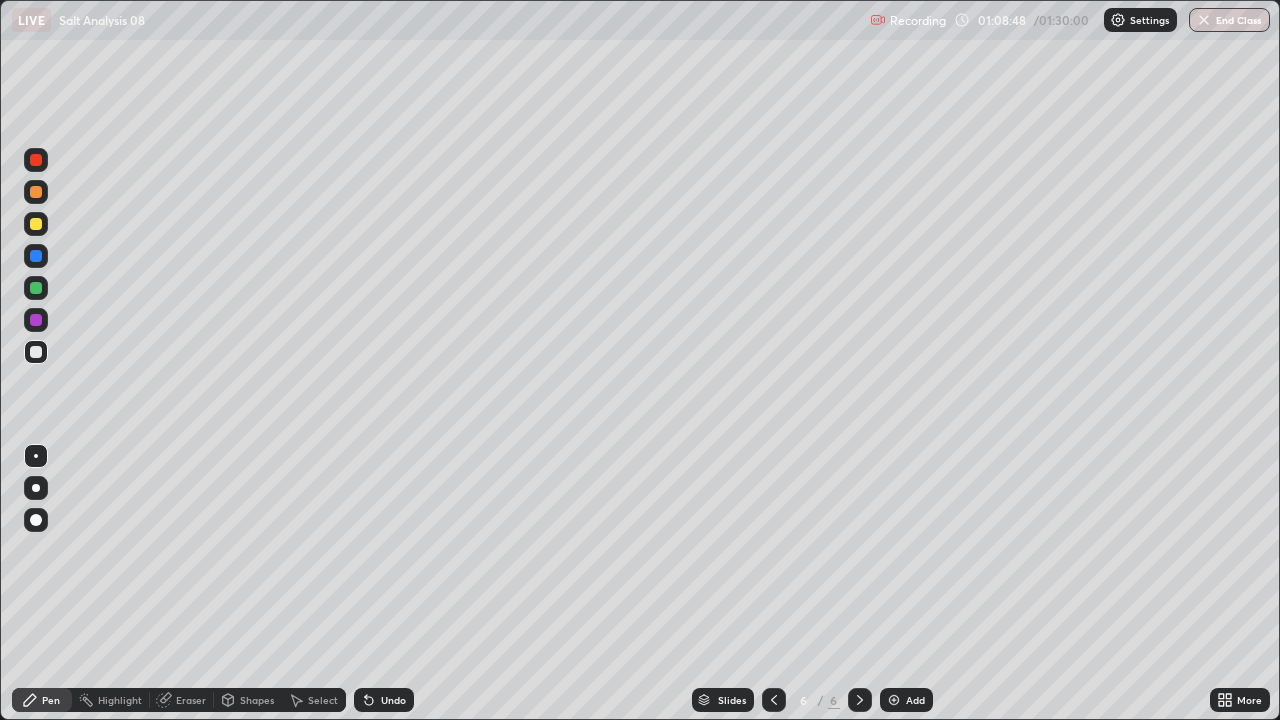 click 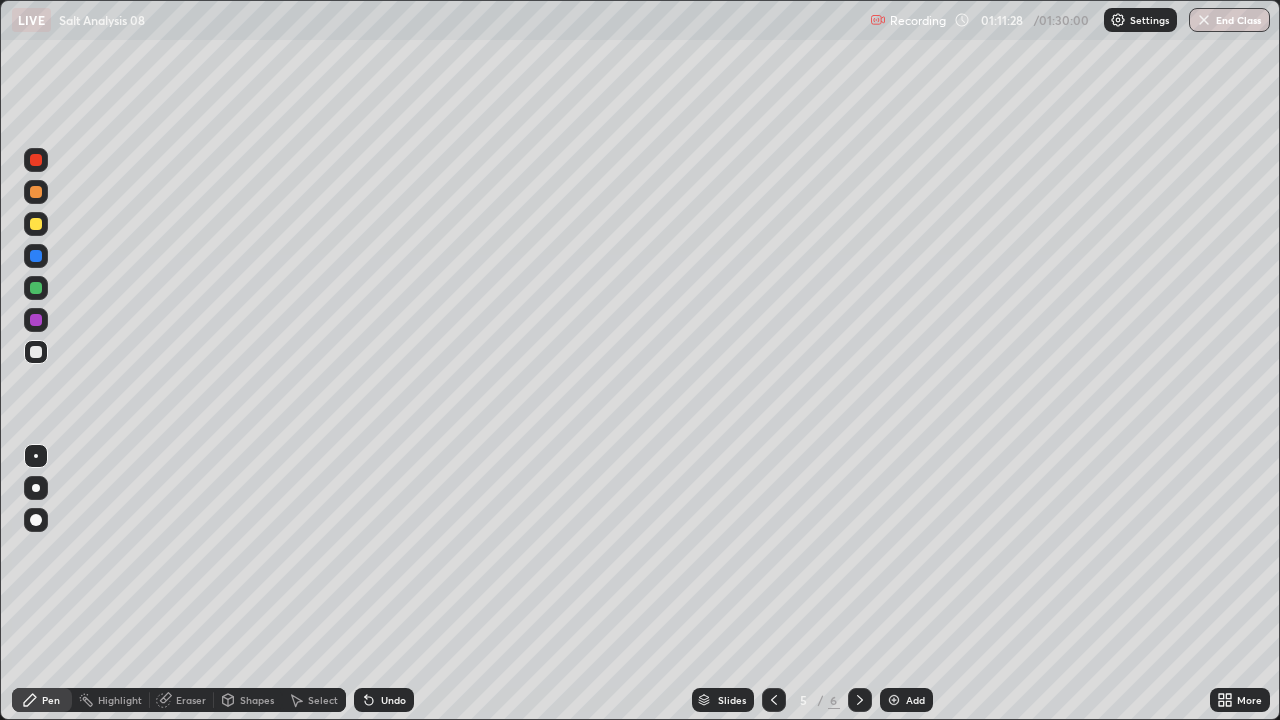 click 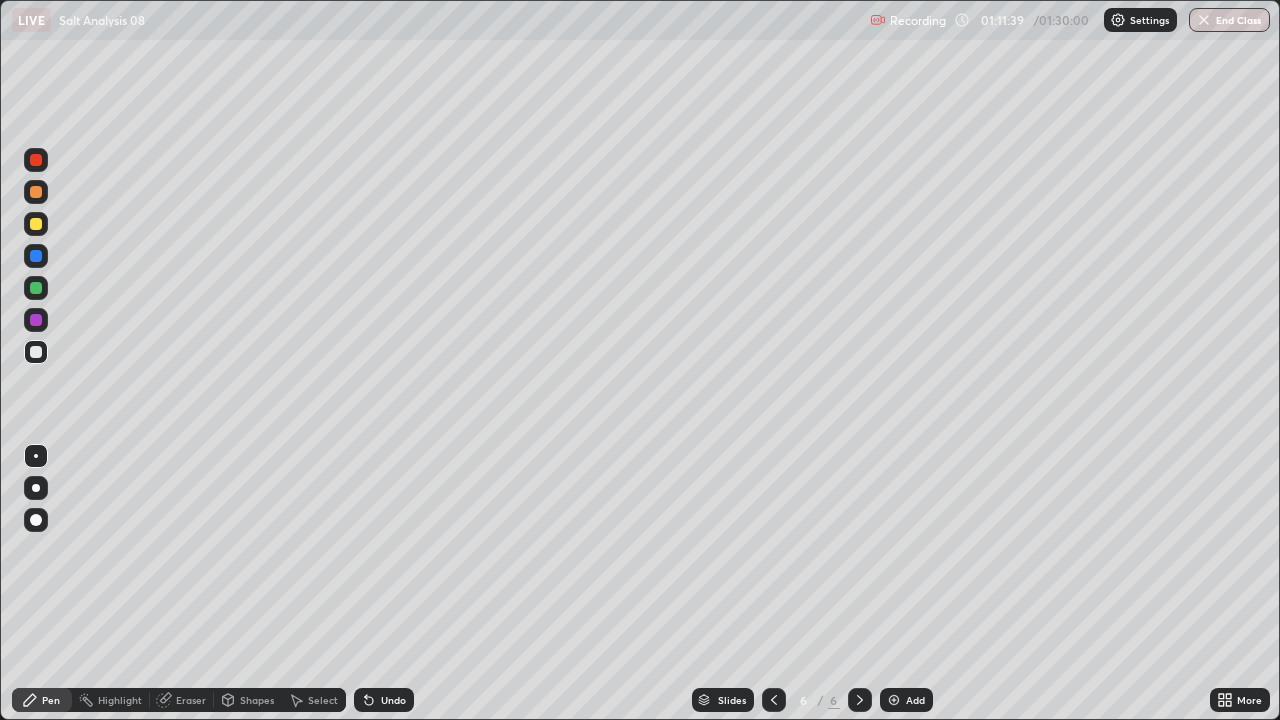 click on "Add" at bounding box center (906, 700) 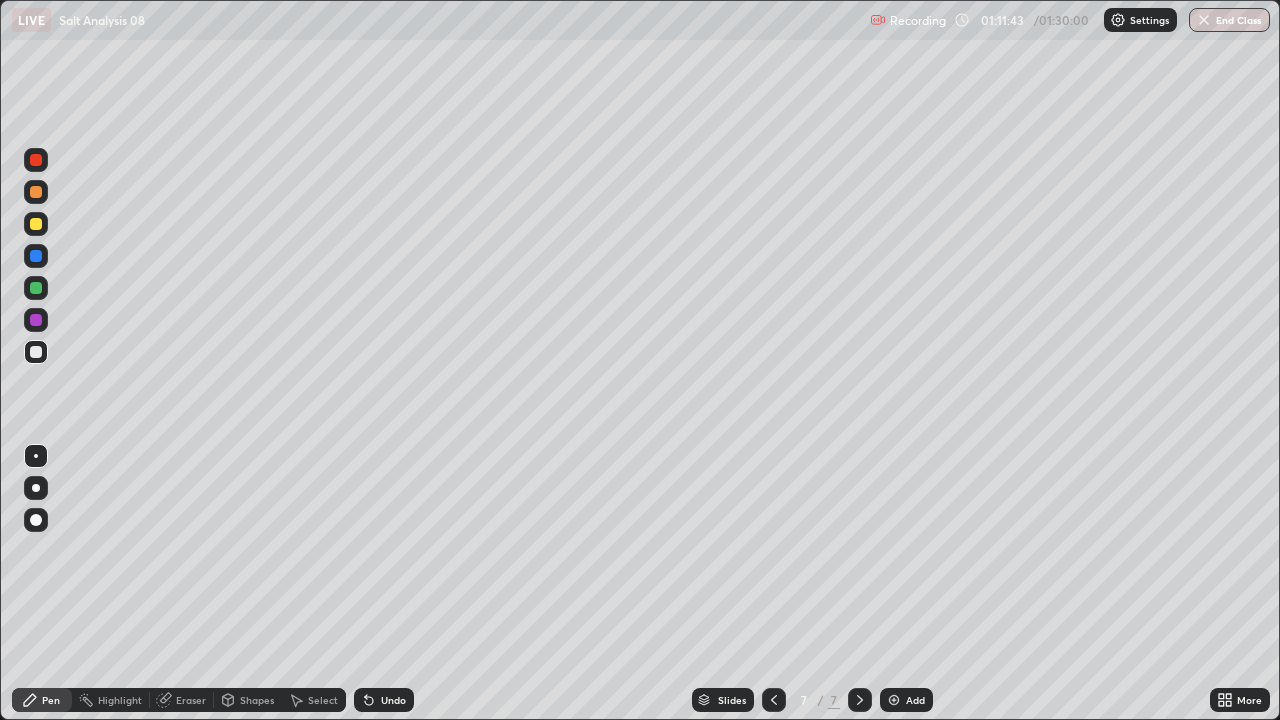 click at bounding box center (36, 288) 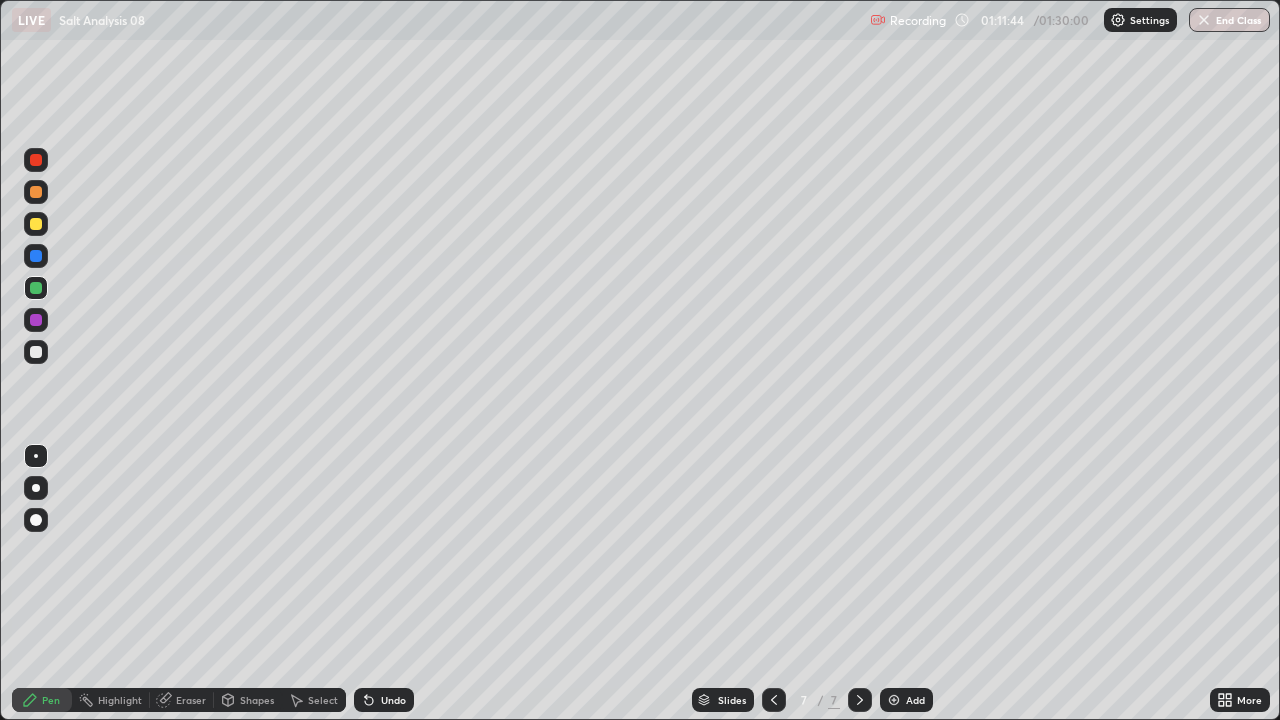 click at bounding box center (36, 224) 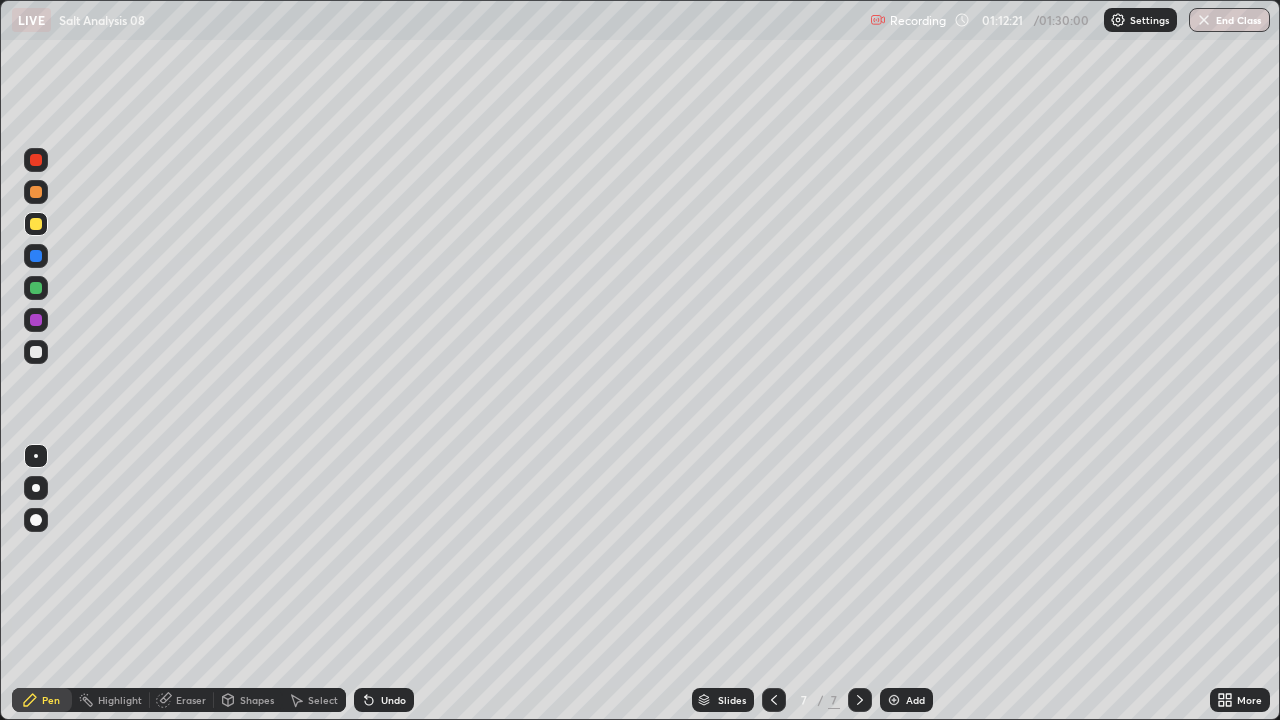 click on "Undo" at bounding box center (393, 700) 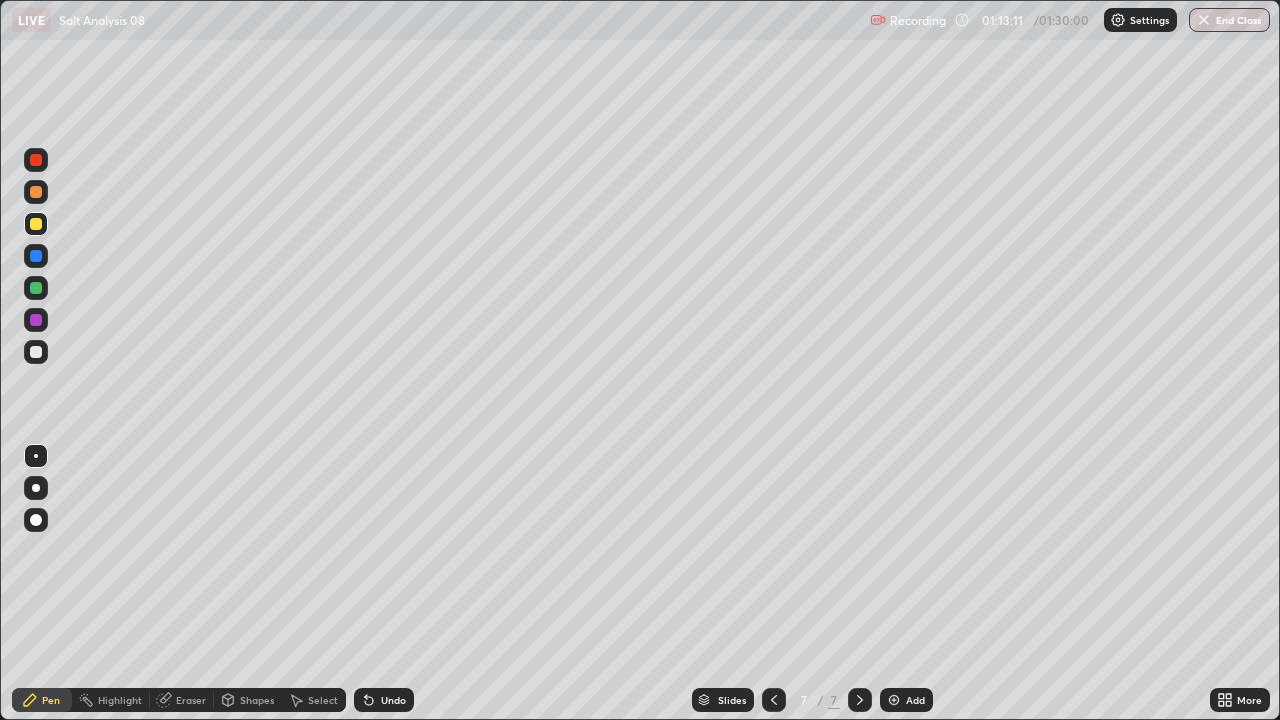 click on "Undo" at bounding box center (384, 700) 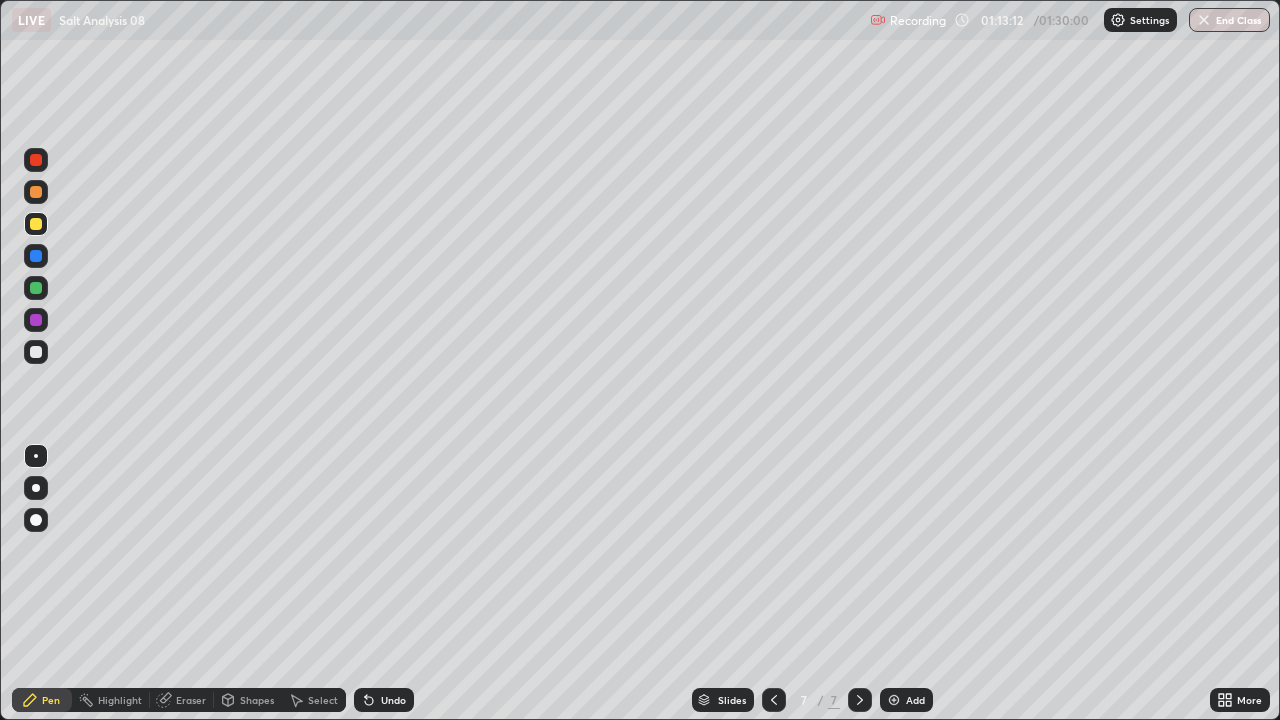 click on "Undo" at bounding box center (384, 700) 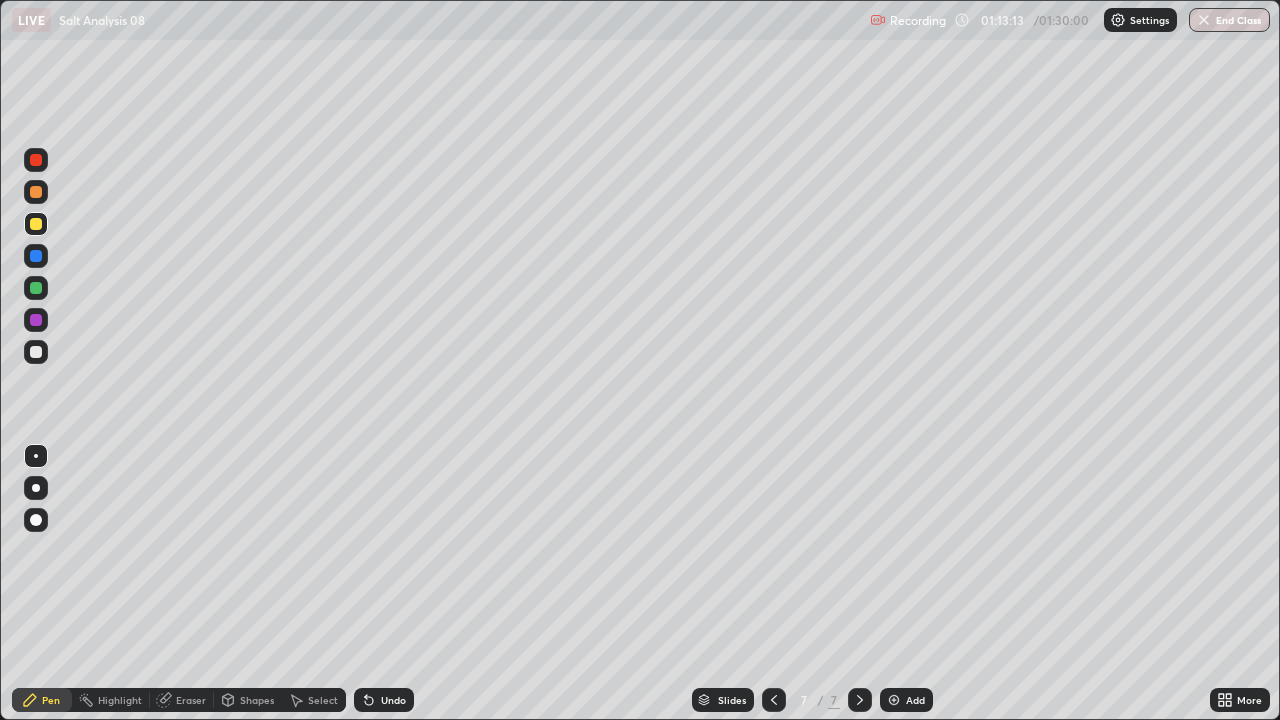 click on "Undo" at bounding box center (384, 700) 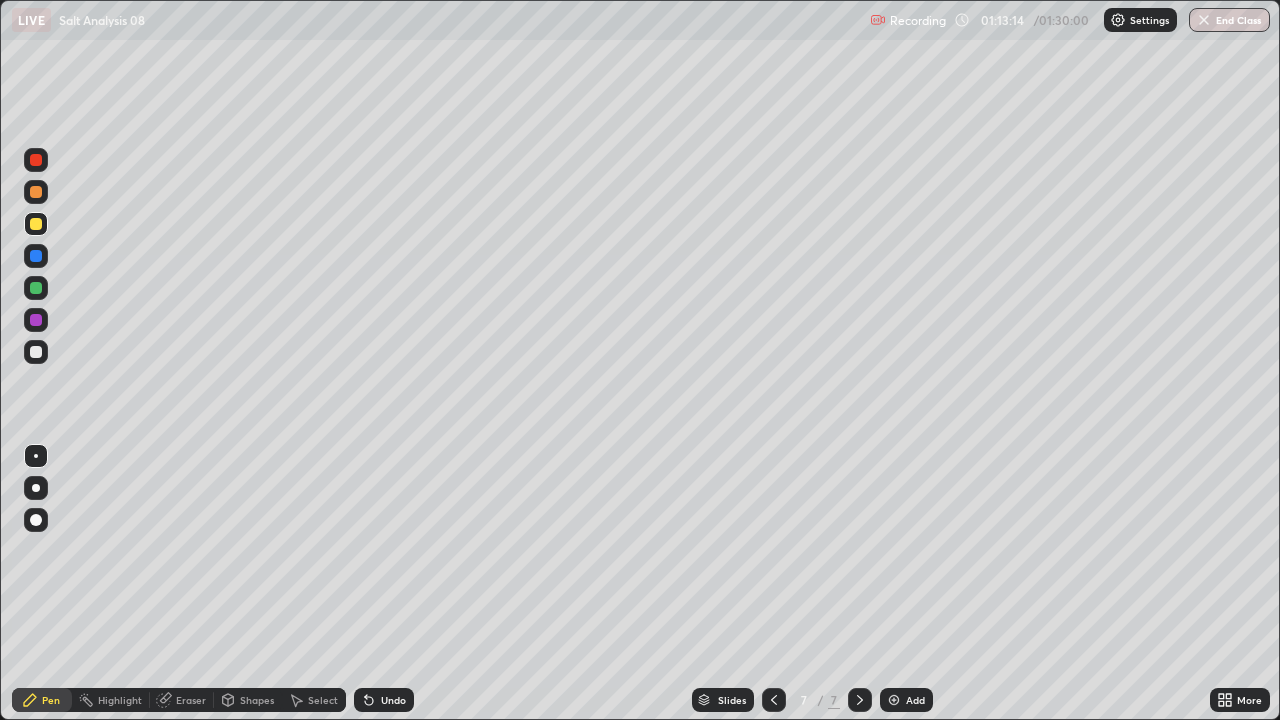 click on "Undo" at bounding box center [384, 700] 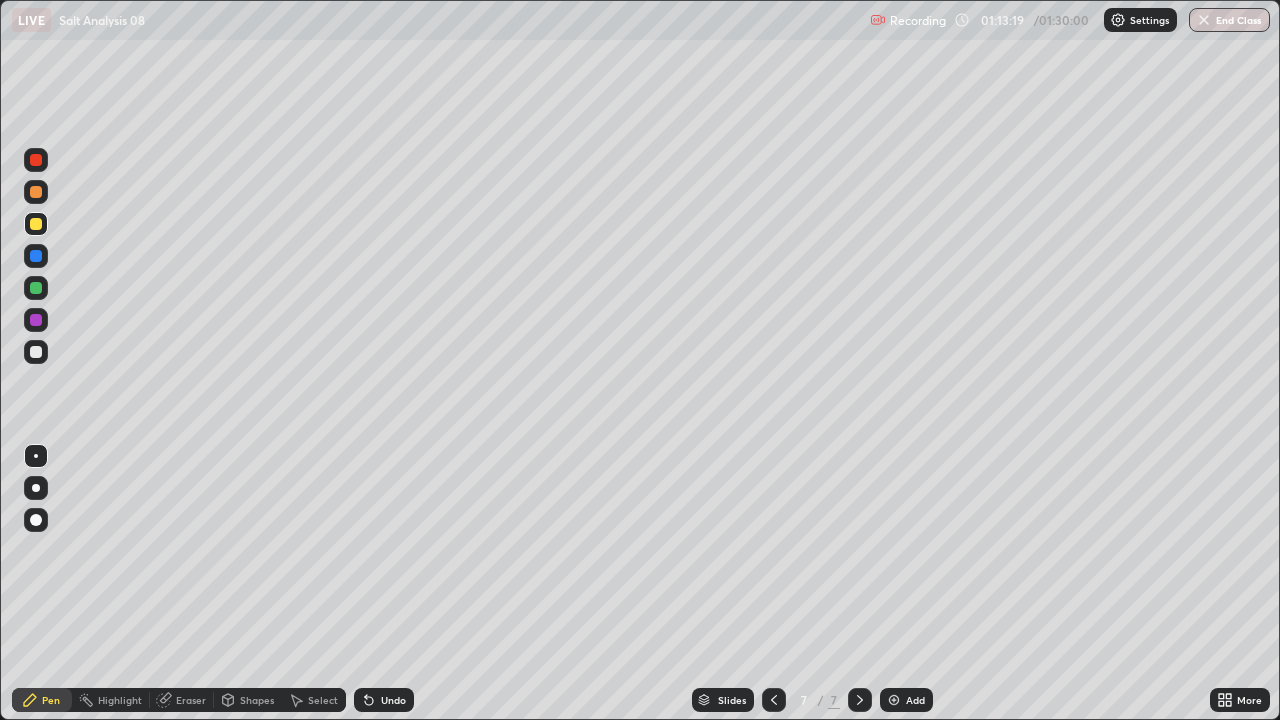 click on "Undo" at bounding box center [393, 700] 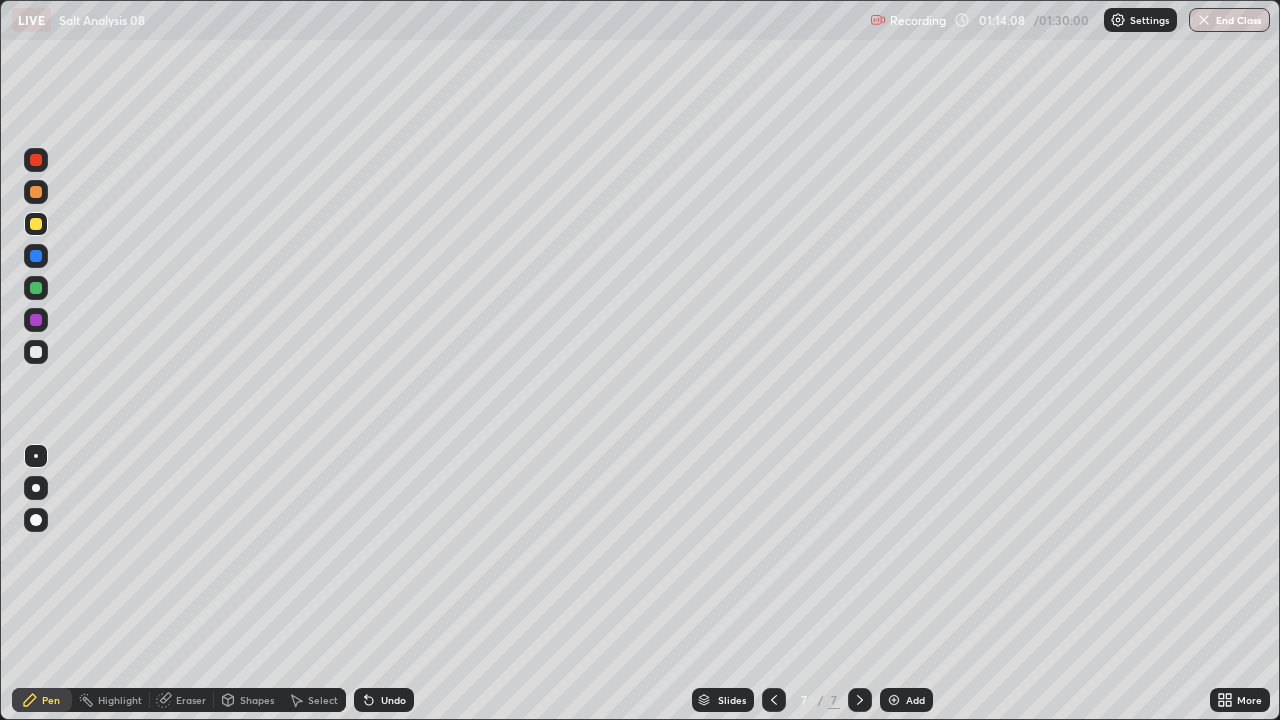 click on "More" at bounding box center (1240, 700) 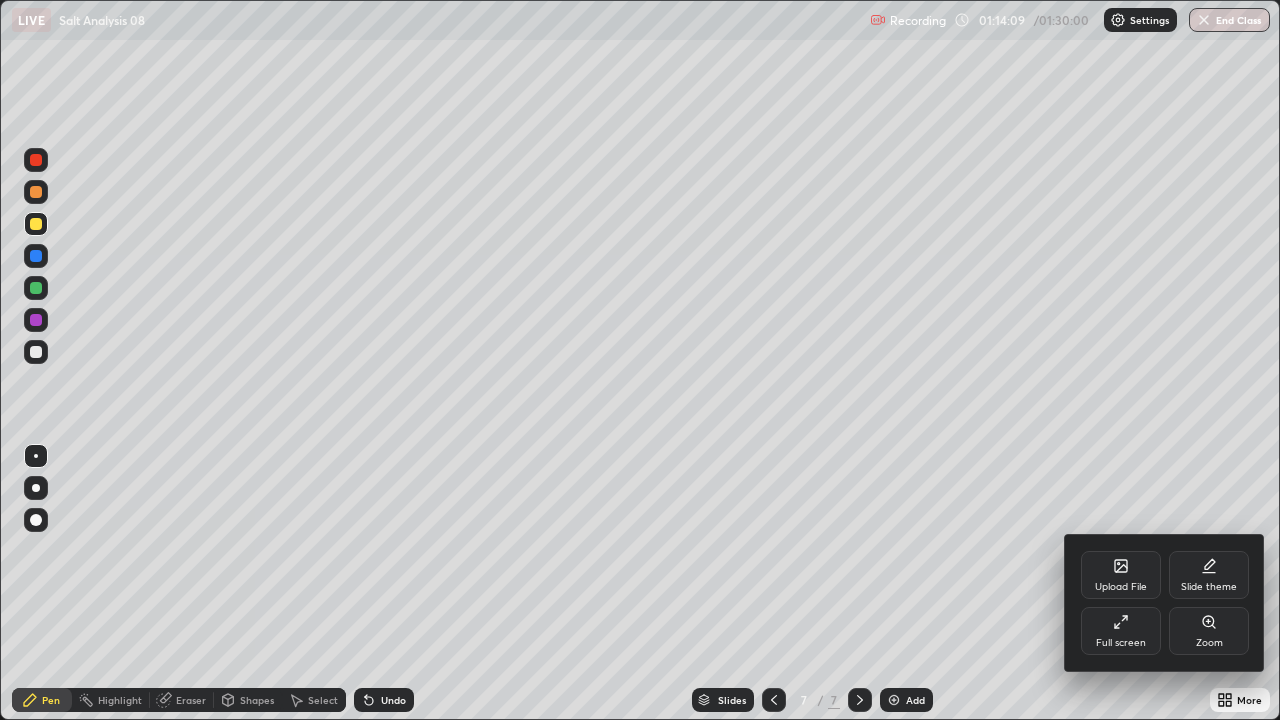click on "Full screen" at bounding box center (1121, 643) 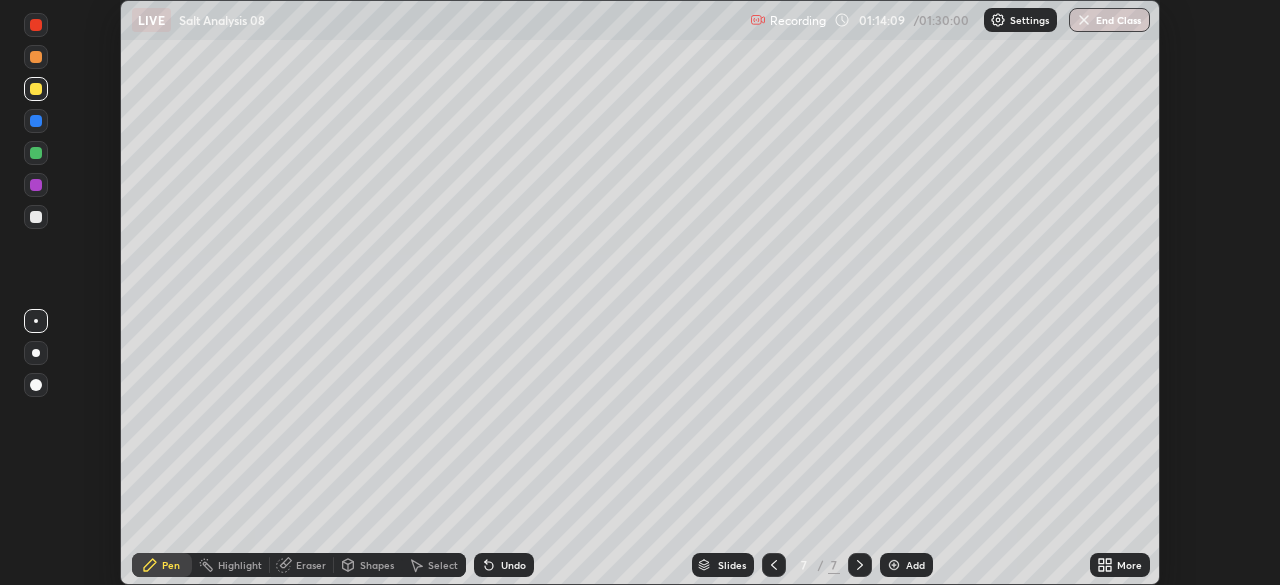 scroll, scrollTop: 585, scrollLeft: 1280, axis: both 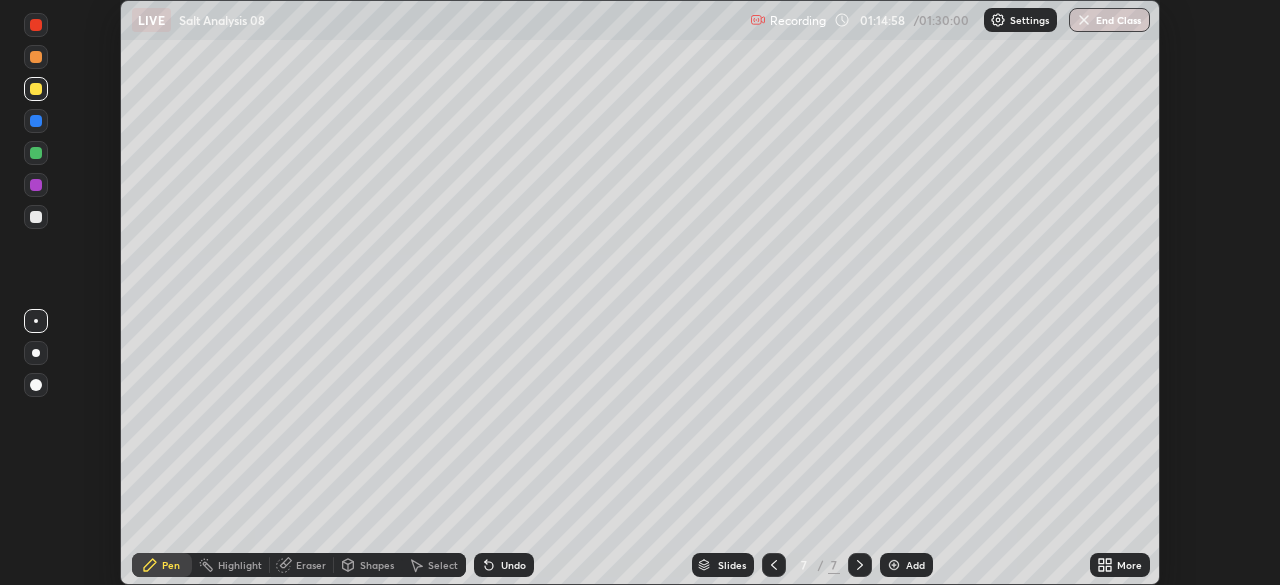 click on "More" at bounding box center [1129, 565] 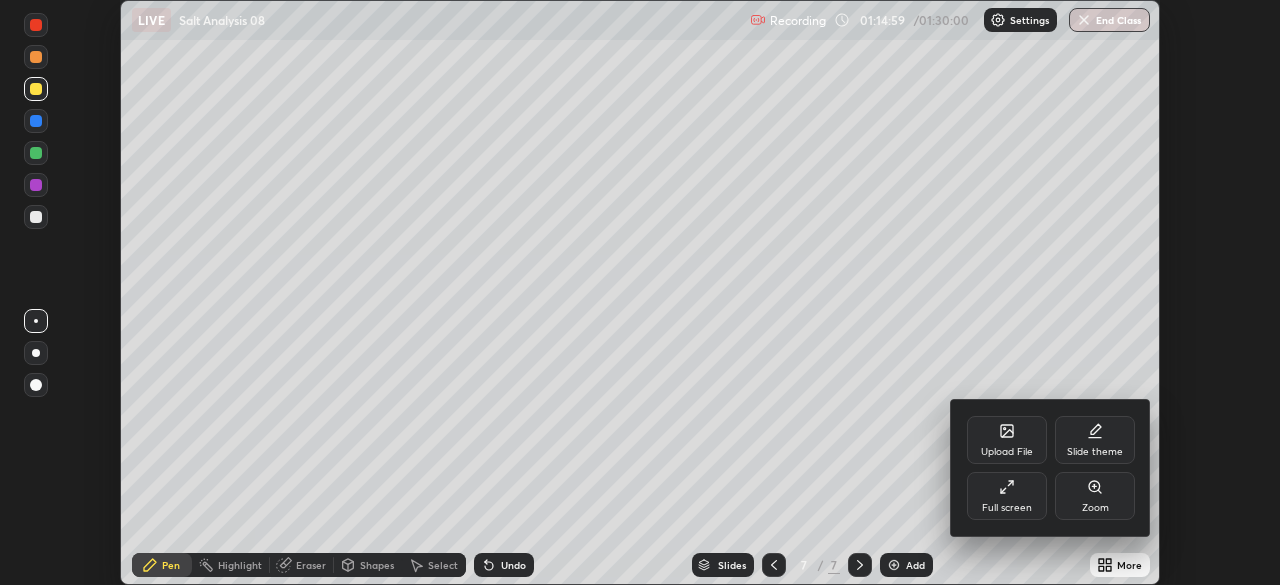 click on "Full screen" at bounding box center (1007, 496) 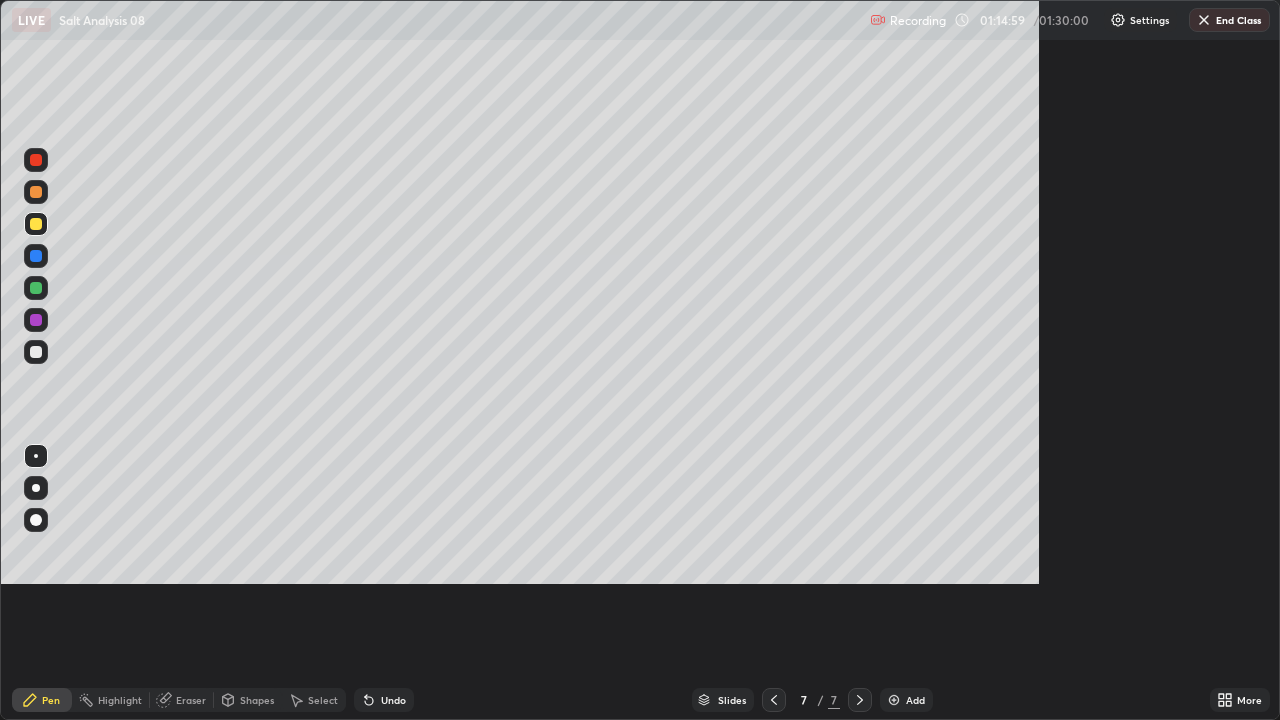 scroll, scrollTop: 99280, scrollLeft: 98720, axis: both 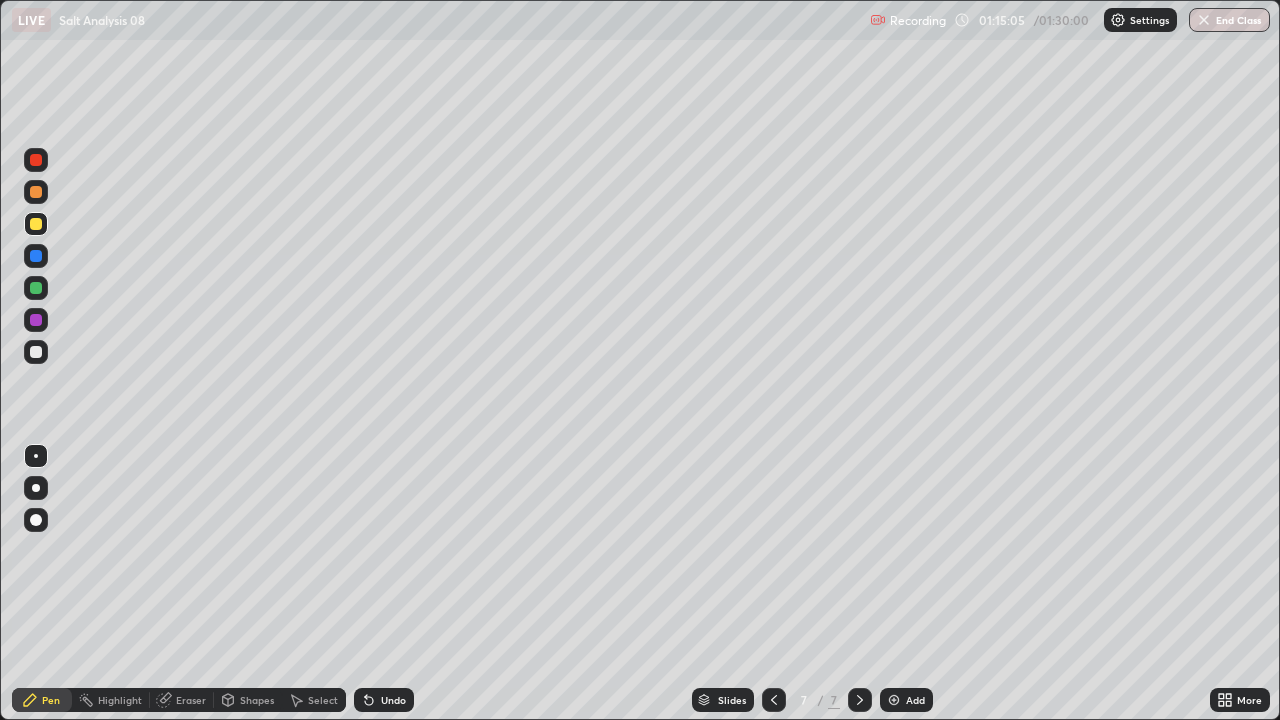 click at bounding box center [36, 352] 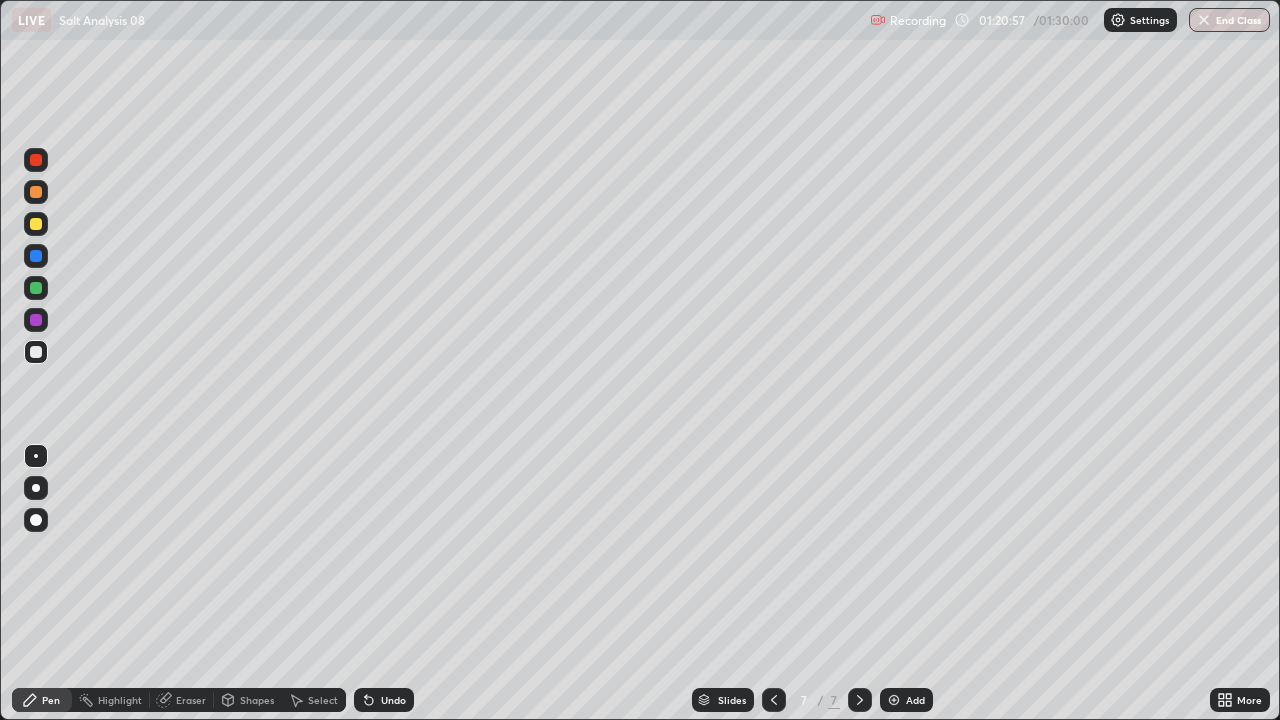 click on "Add" at bounding box center (906, 700) 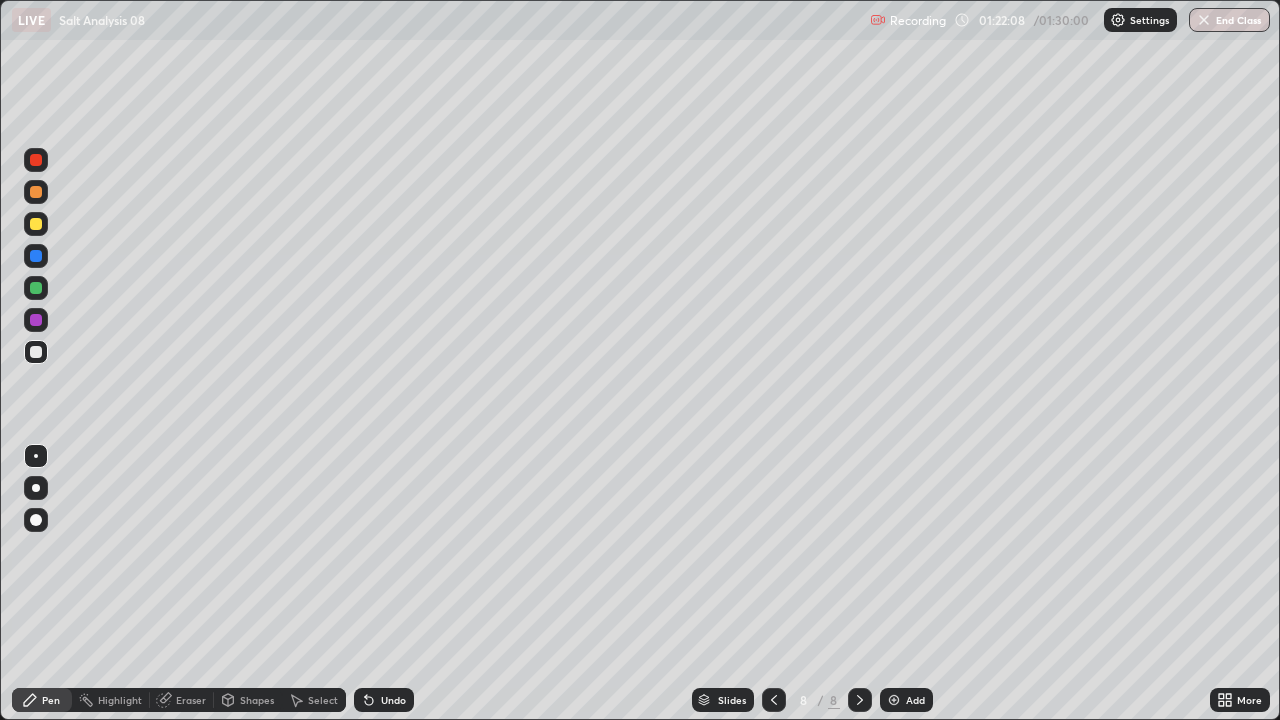 click on "Undo" at bounding box center (384, 700) 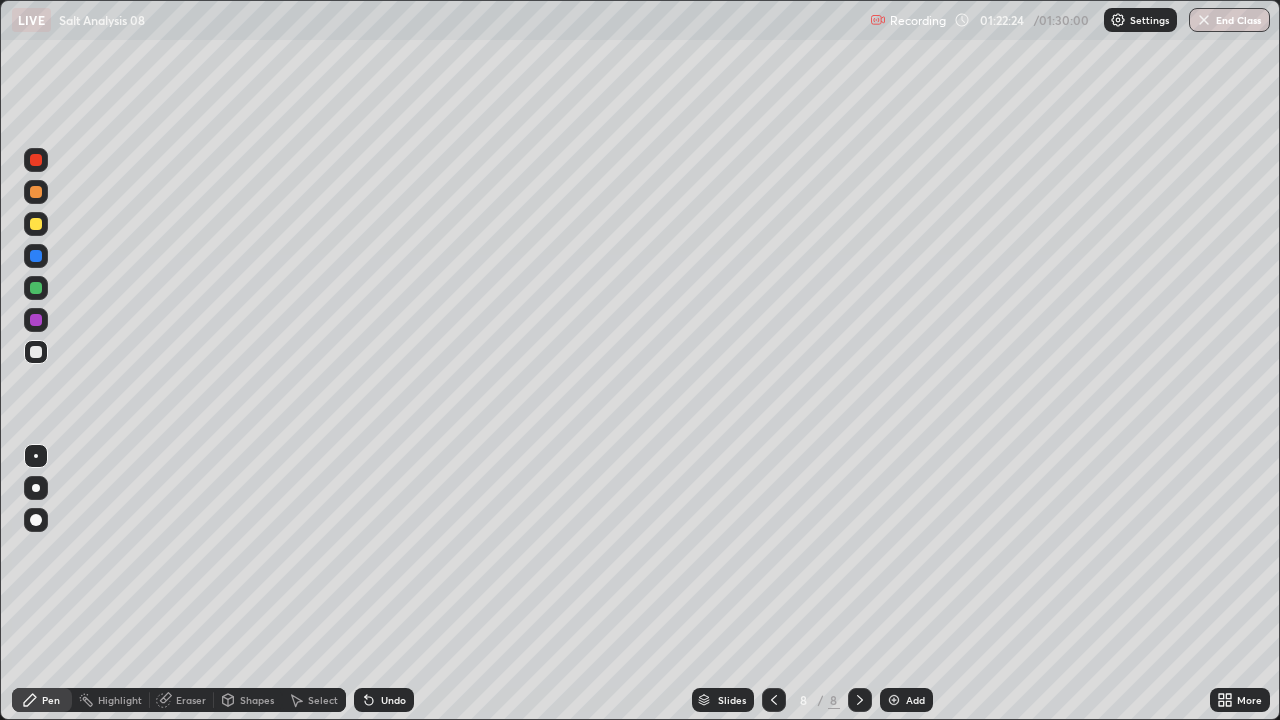 click on "Undo" at bounding box center [384, 700] 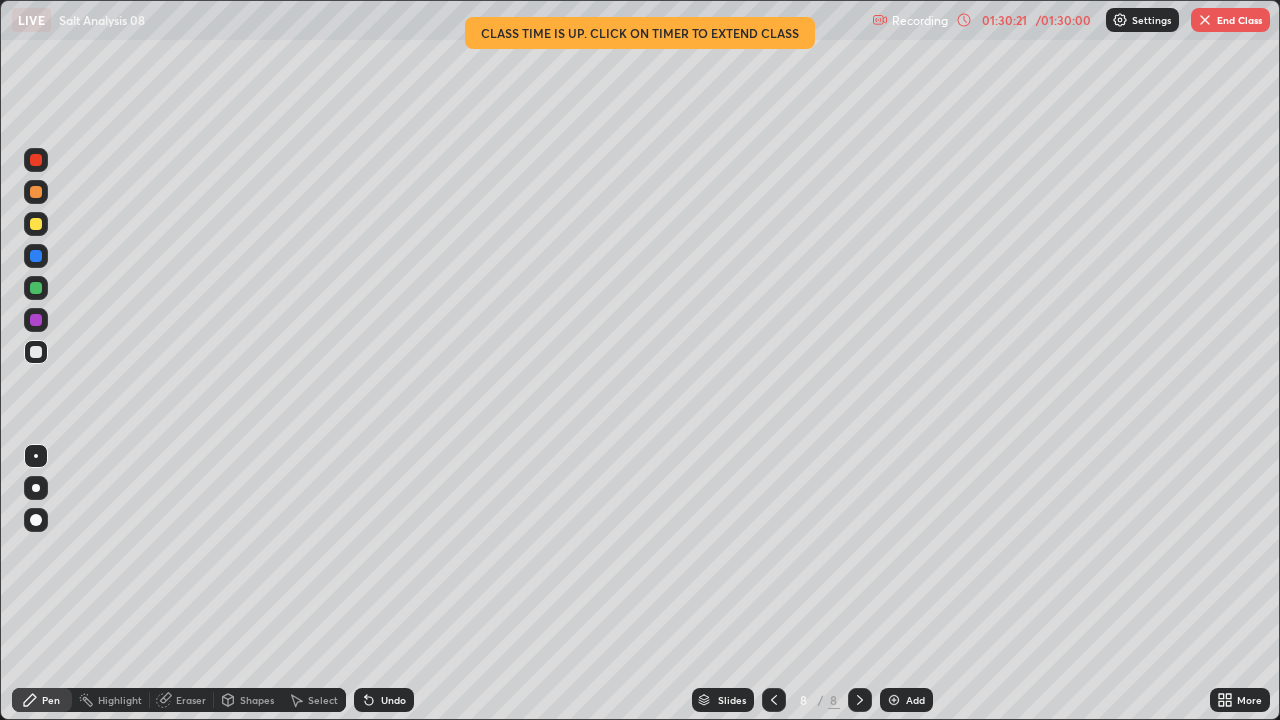 click on "End Class" at bounding box center (1230, 20) 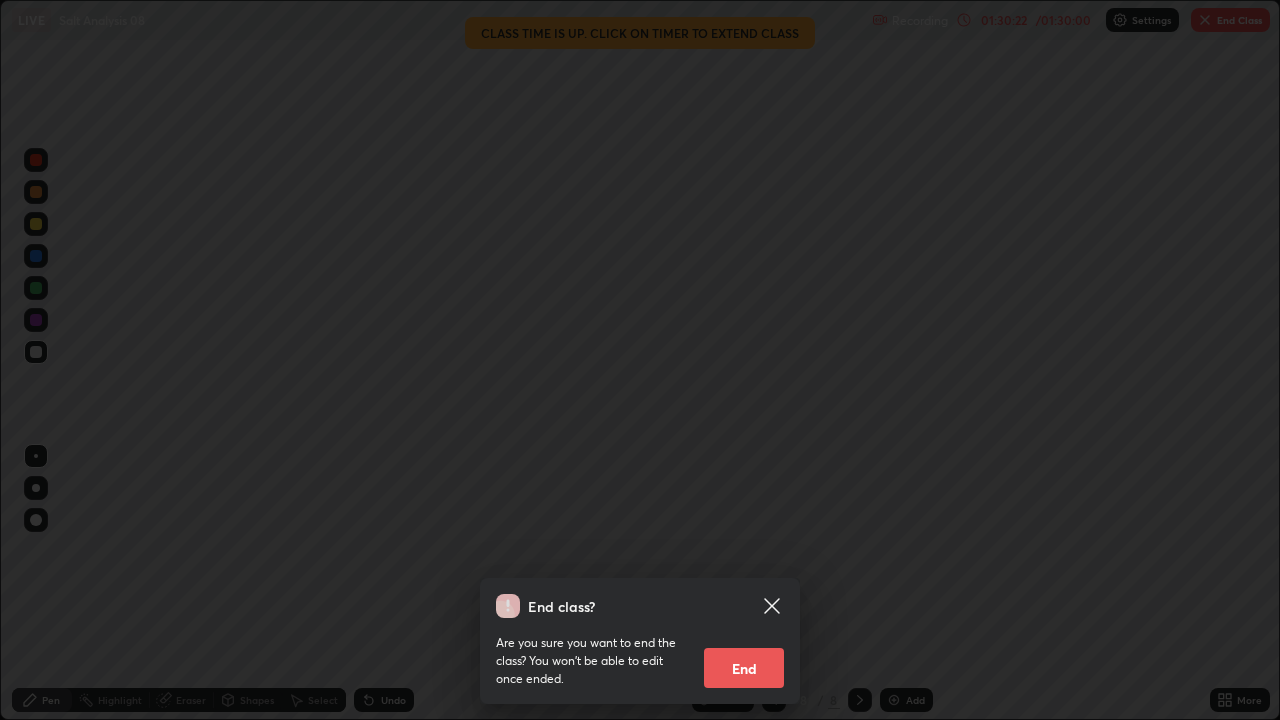 click on "End" at bounding box center (744, 668) 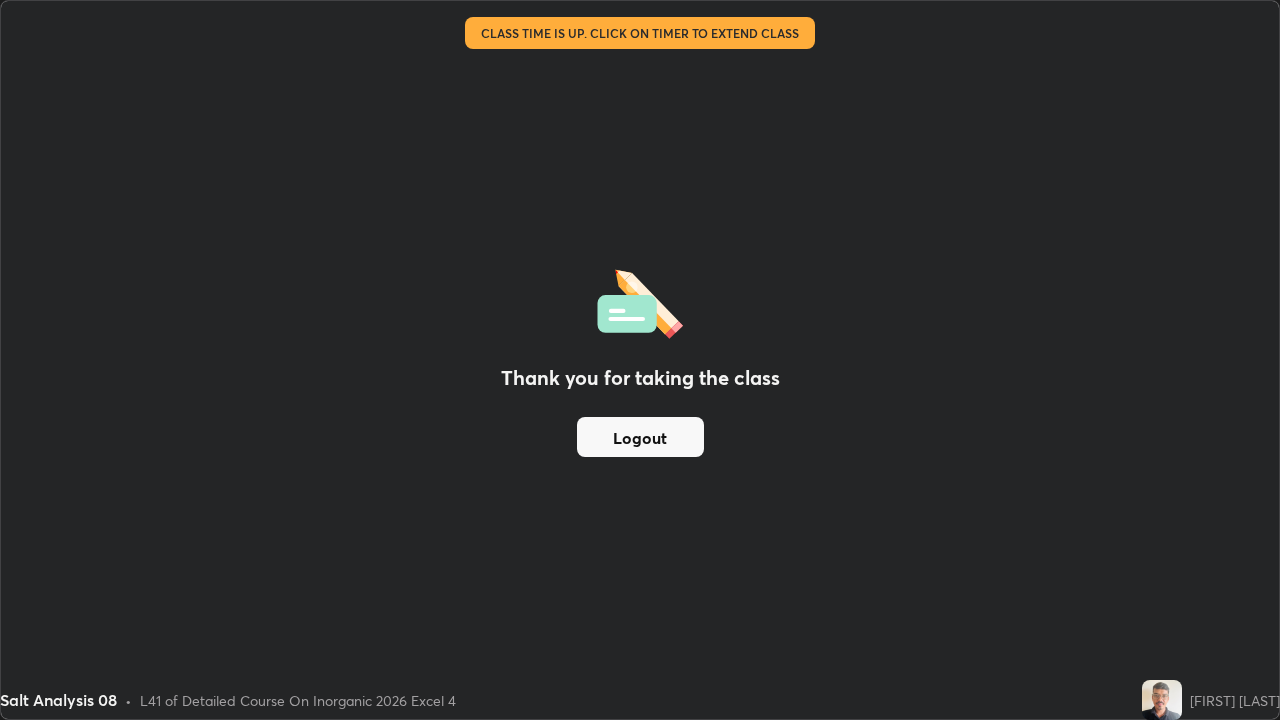 click on "Logout" at bounding box center (640, 437) 